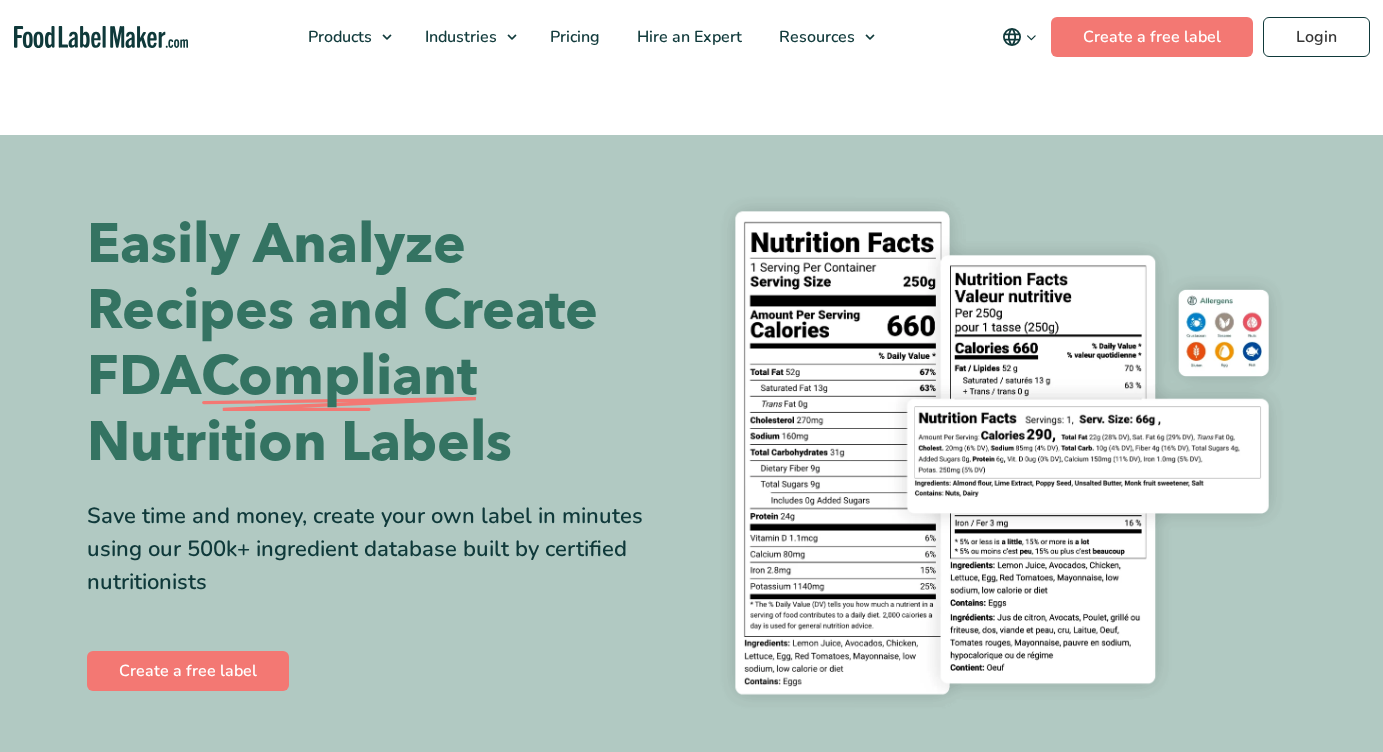 scroll, scrollTop: 0, scrollLeft: 0, axis: both 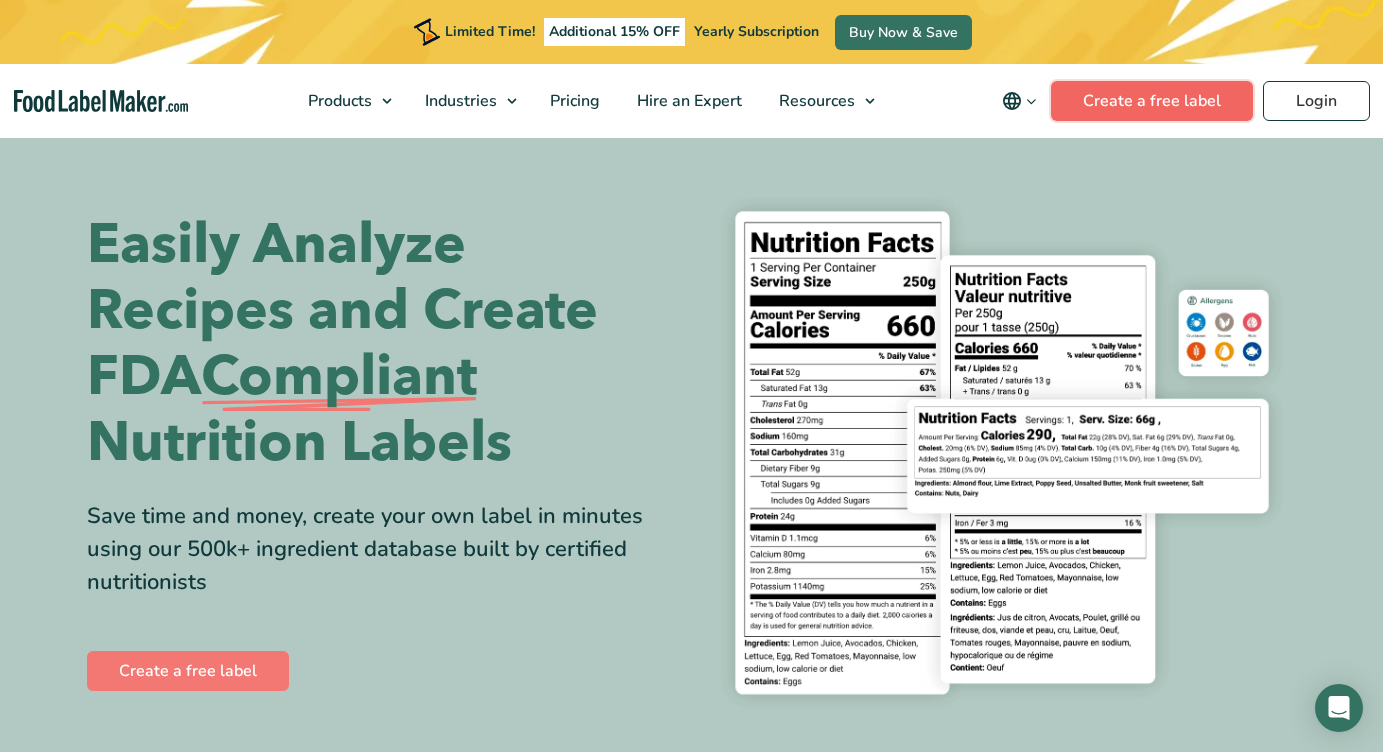 click on "Create a free label" at bounding box center [1152, 101] 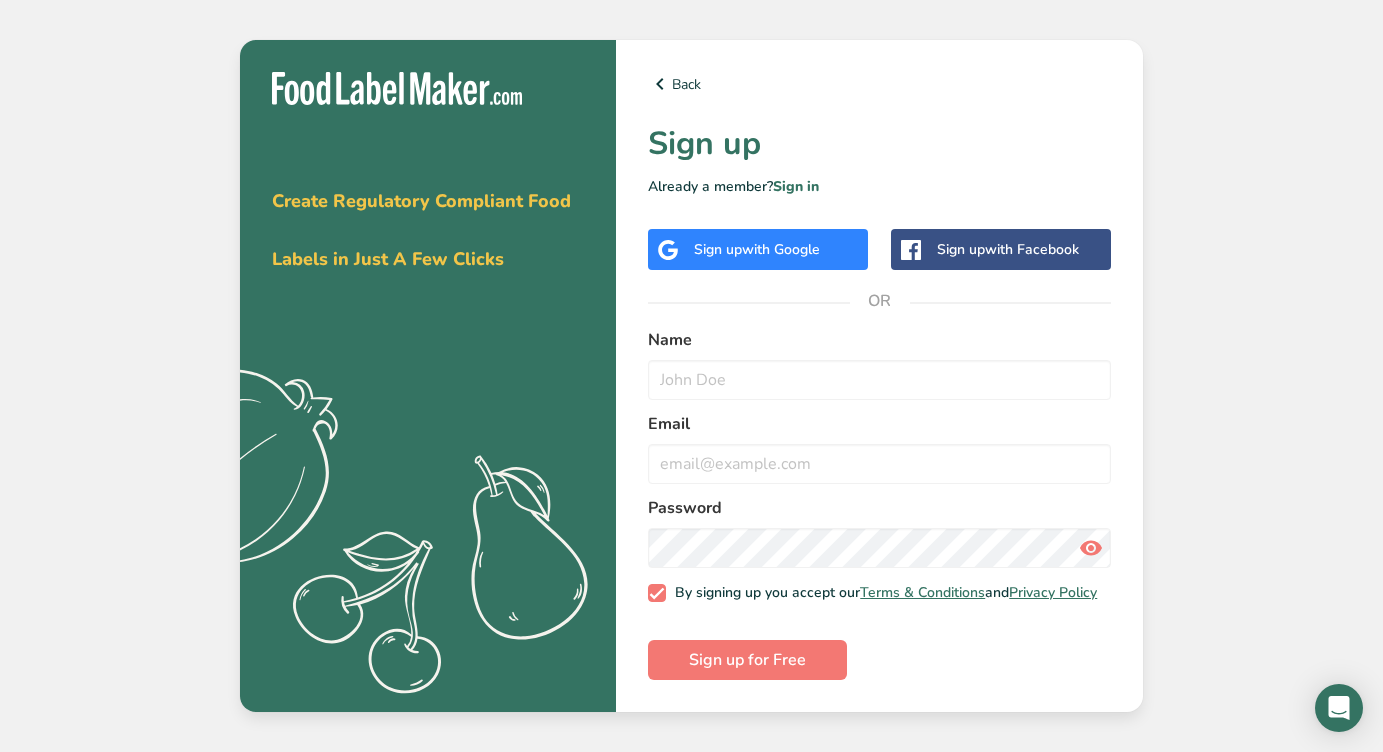 scroll, scrollTop: 0, scrollLeft: 0, axis: both 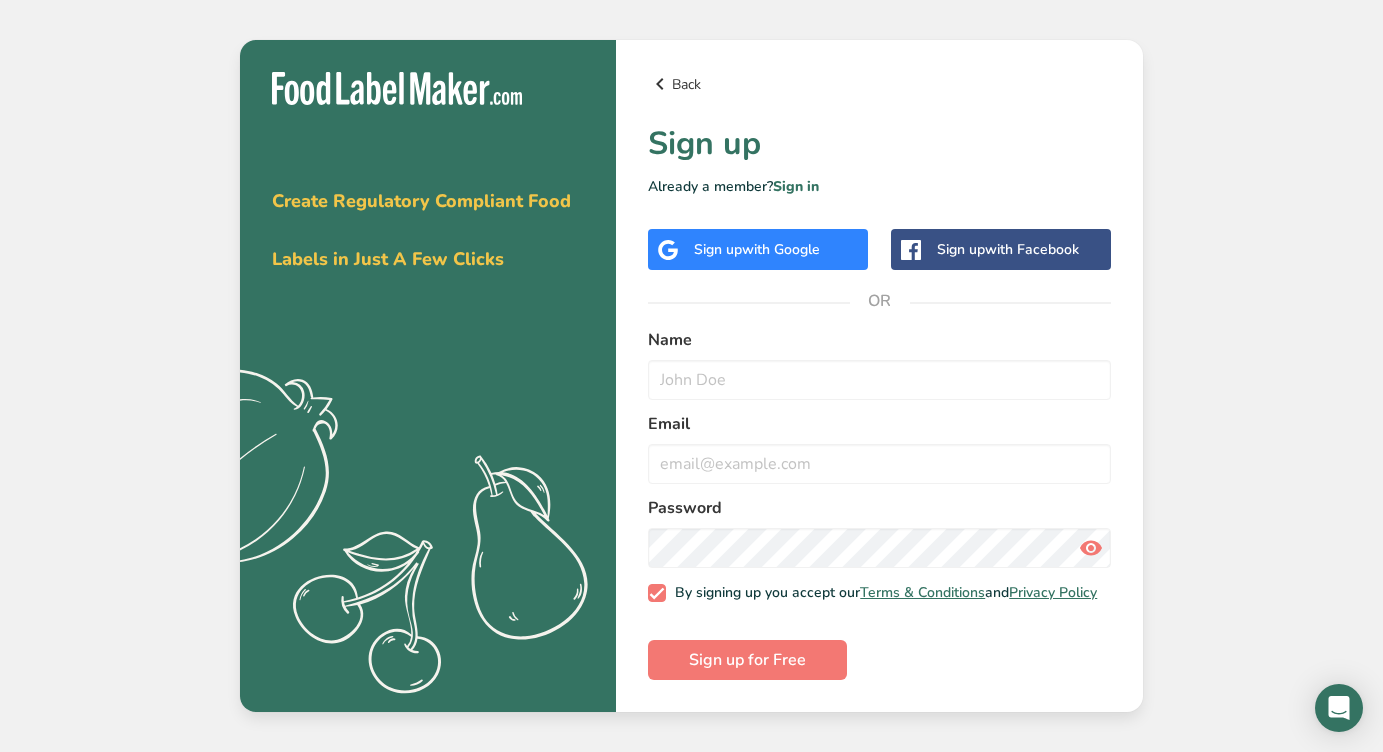 click on "Back" at bounding box center [879, 84] 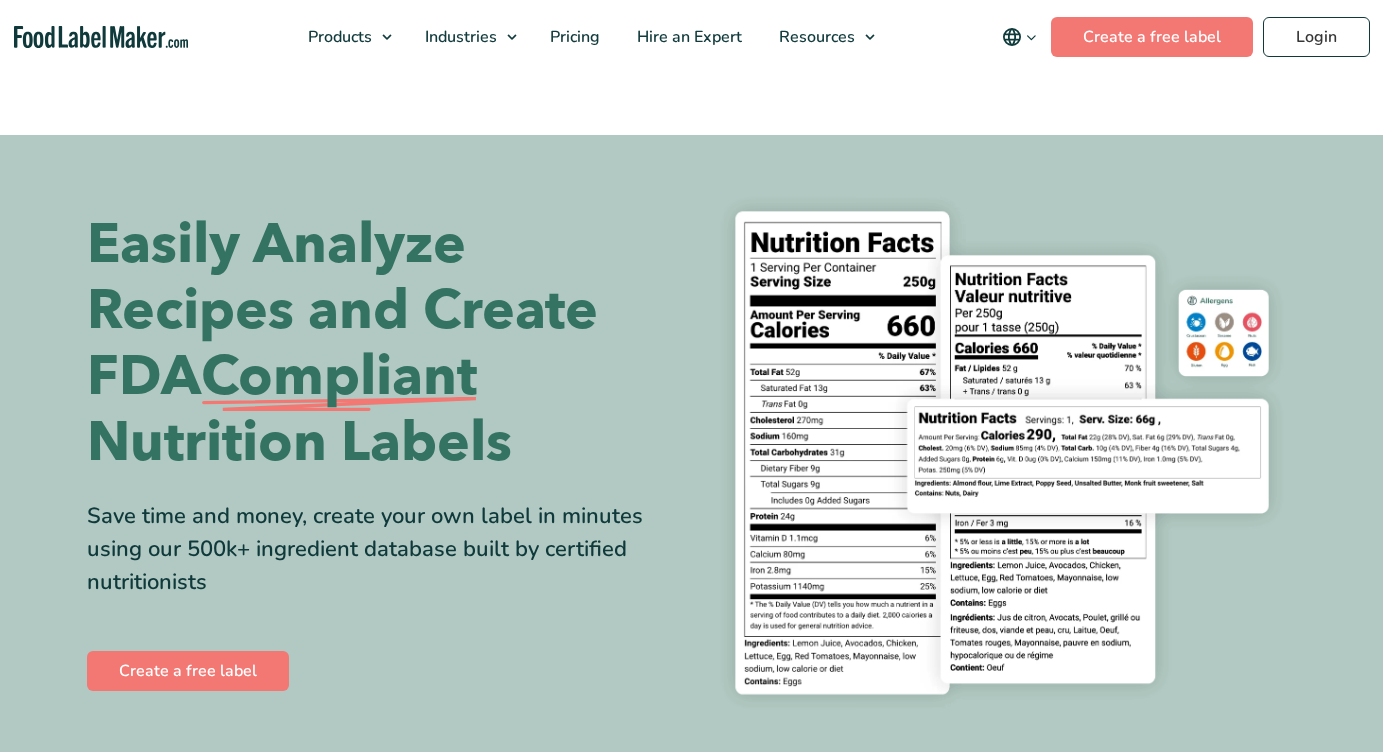 scroll, scrollTop: 0, scrollLeft: 0, axis: both 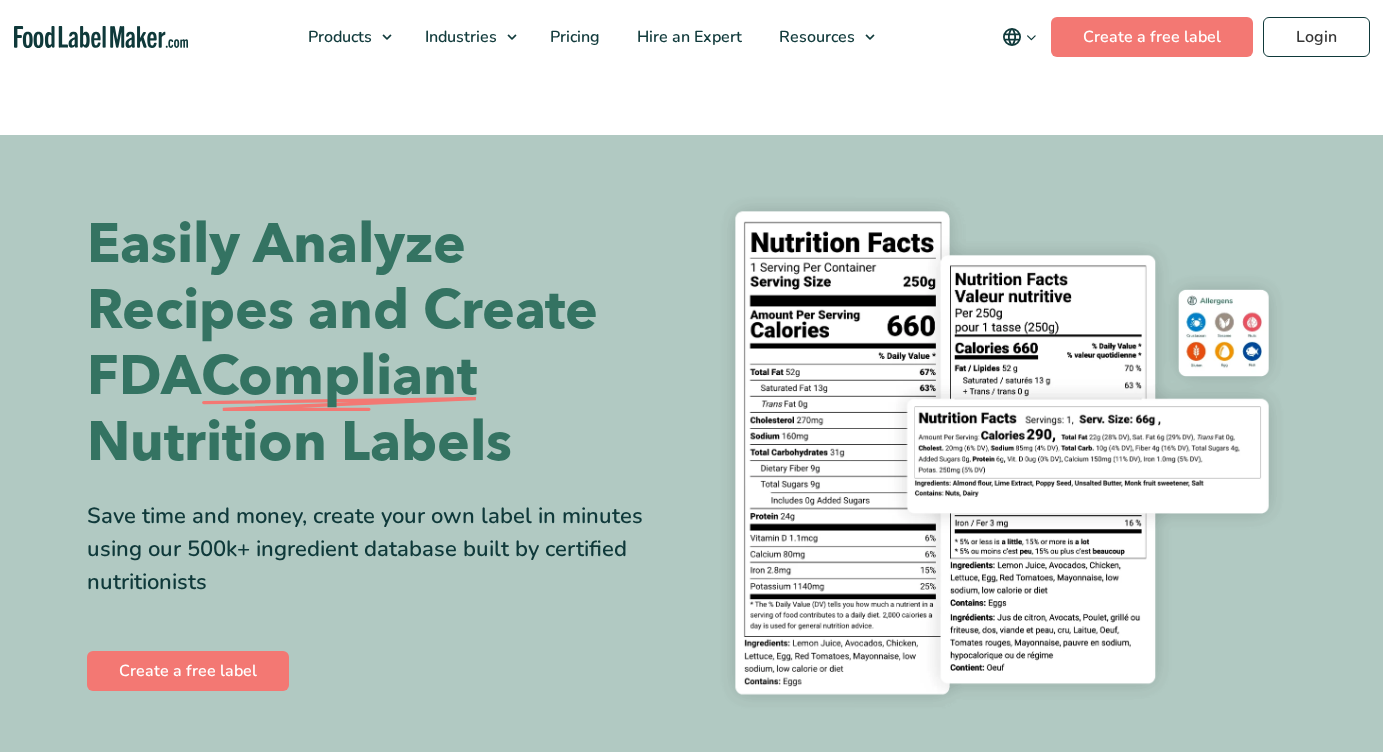 click on "Buy Now & Save" at bounding box center [0, 0] 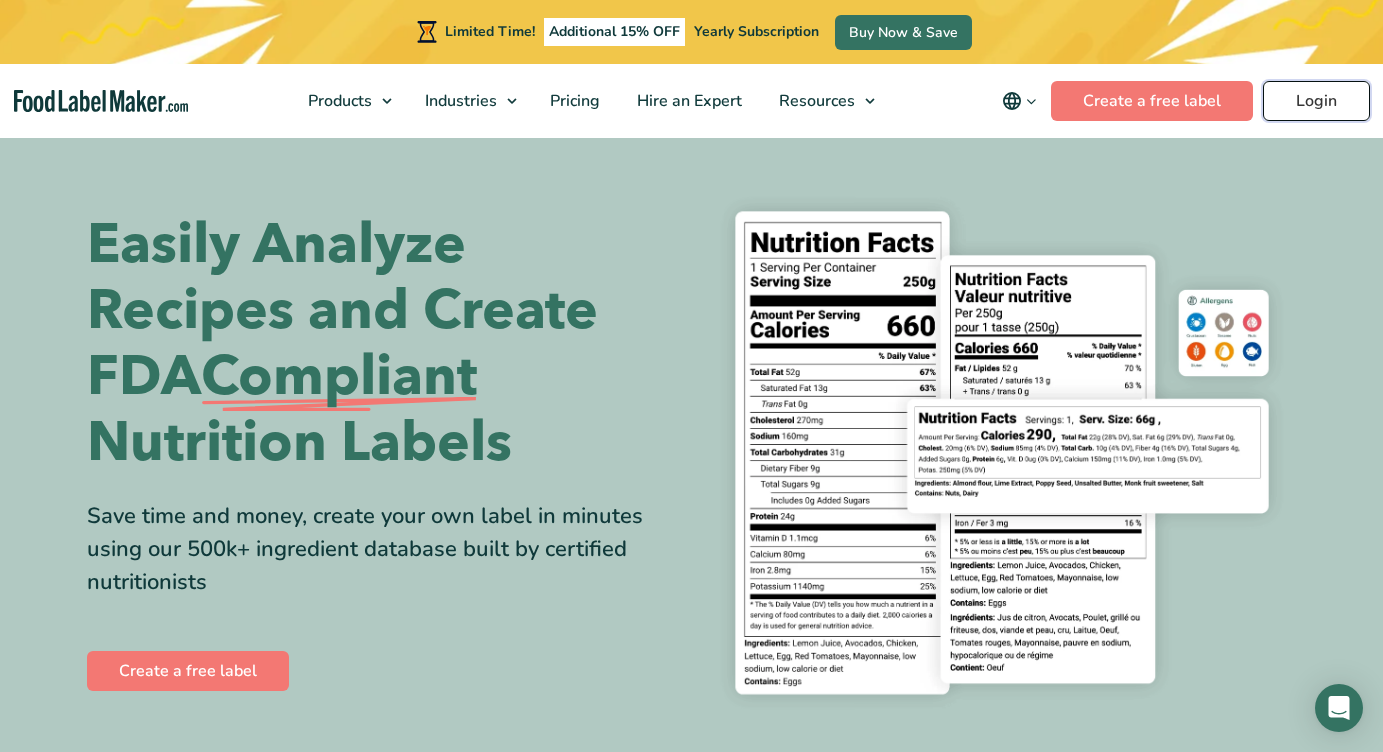 click on "Login" at bounding box center (1316, 101) 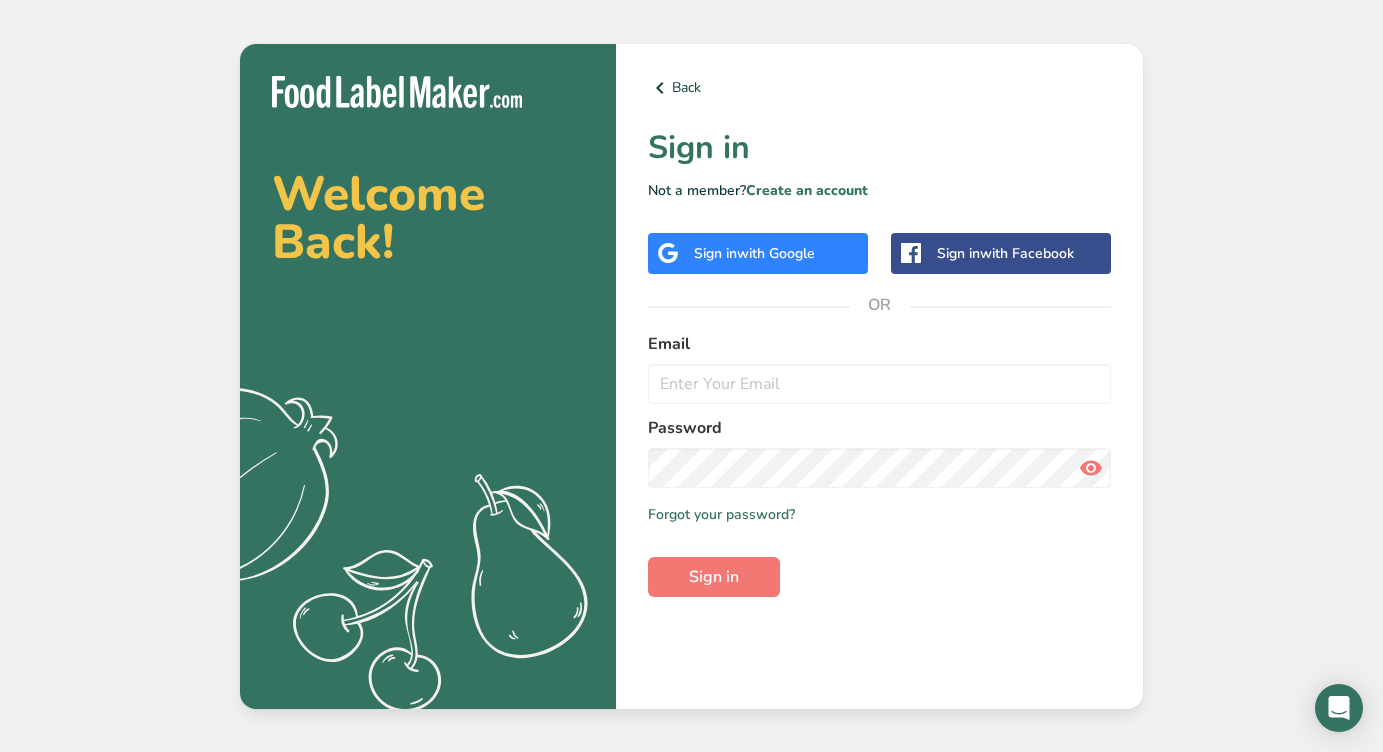 scroll, scrollTop: 0, scrollLeft: 0, axis: both 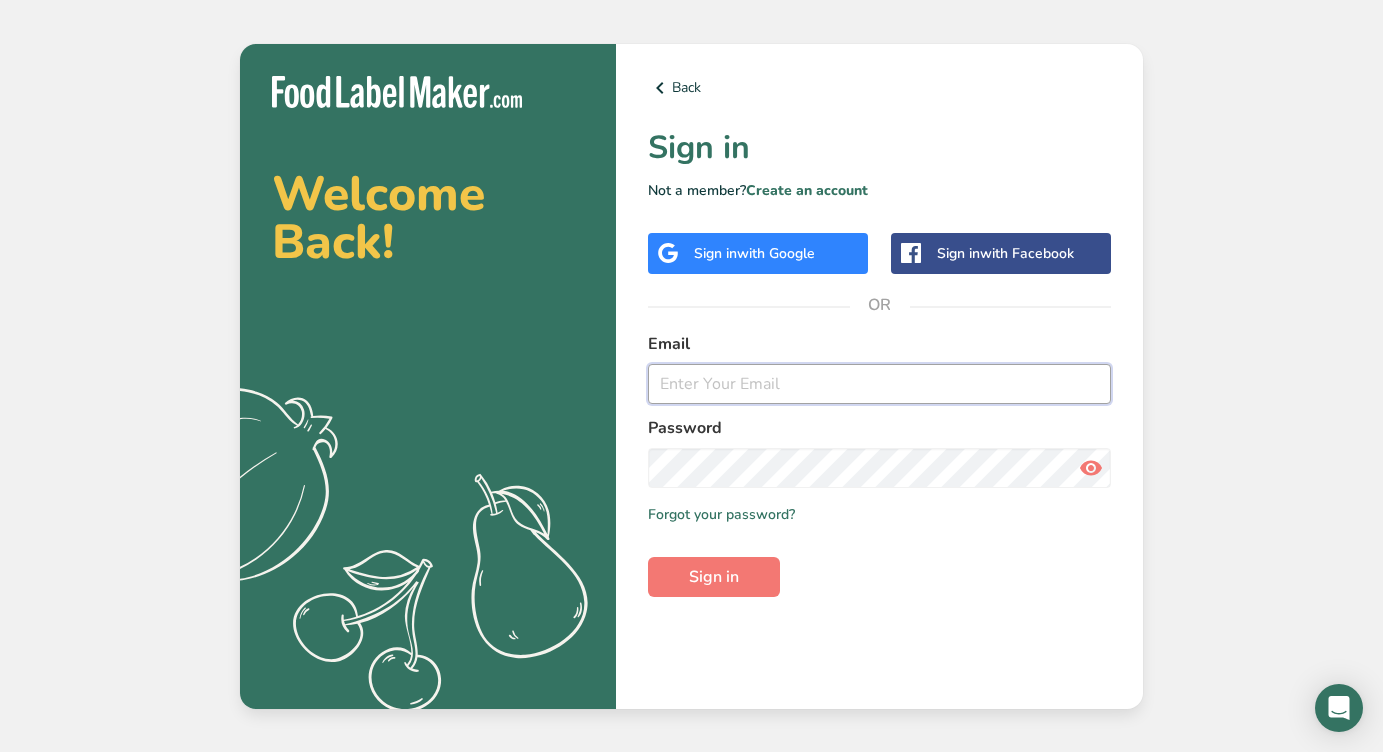 click at bounding box center (879, 384) 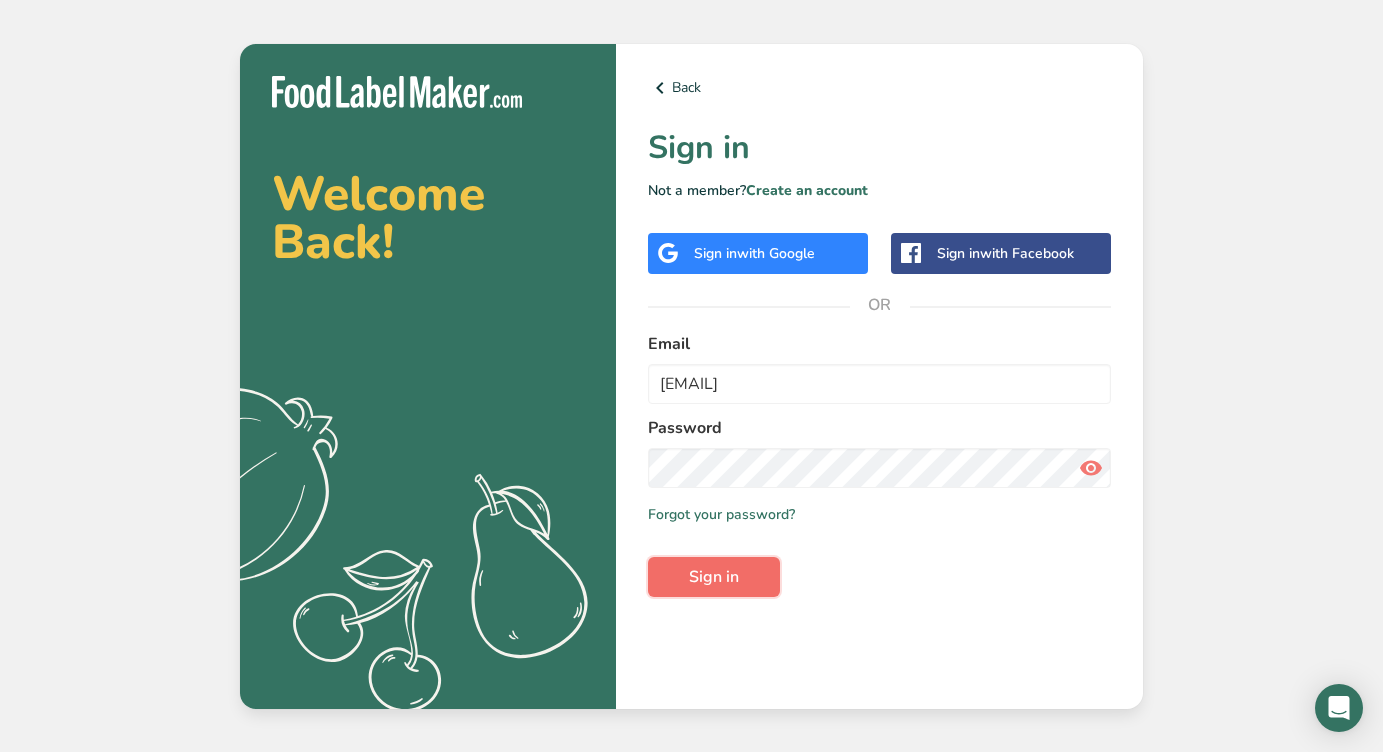 click on "Sign in" at bounding box center (714, 577) 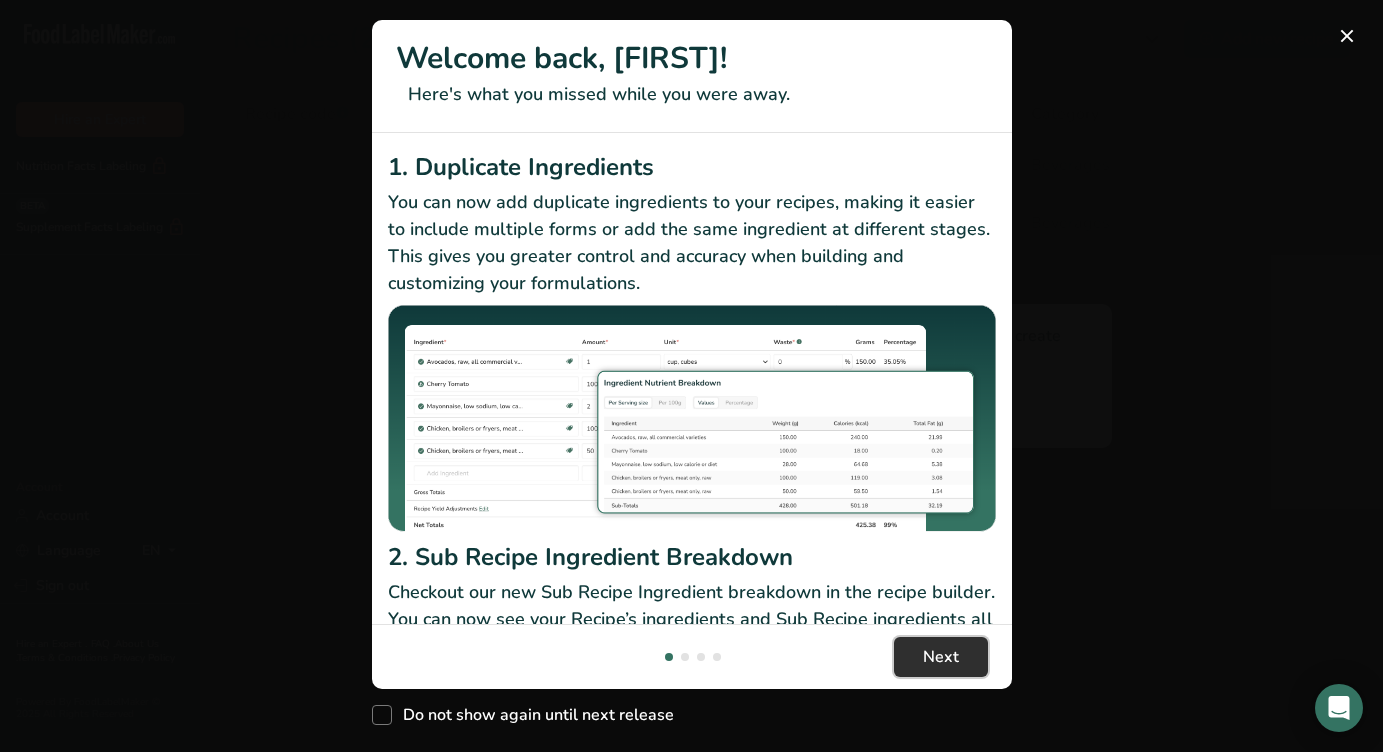 click on "Next" at bounding box center (941, 657) 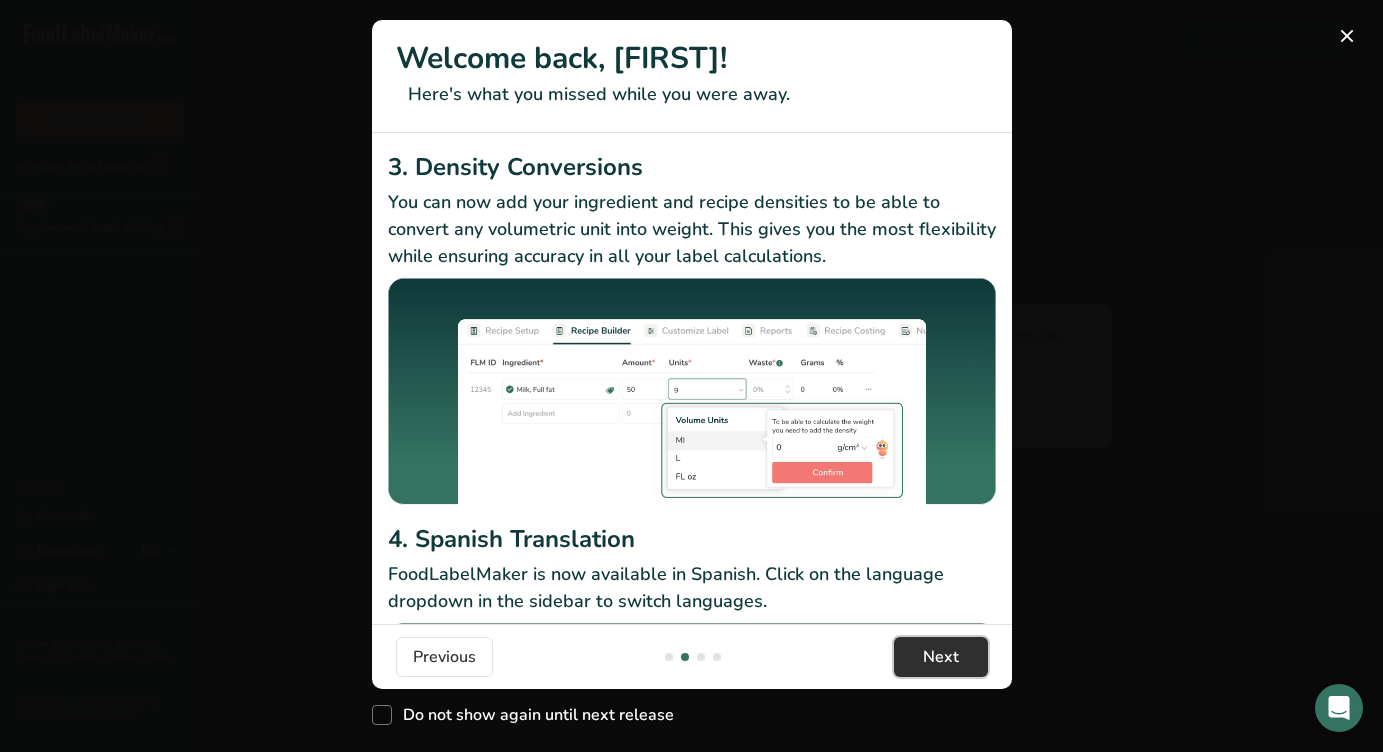click on "Next" at bounding box center (941, 657) 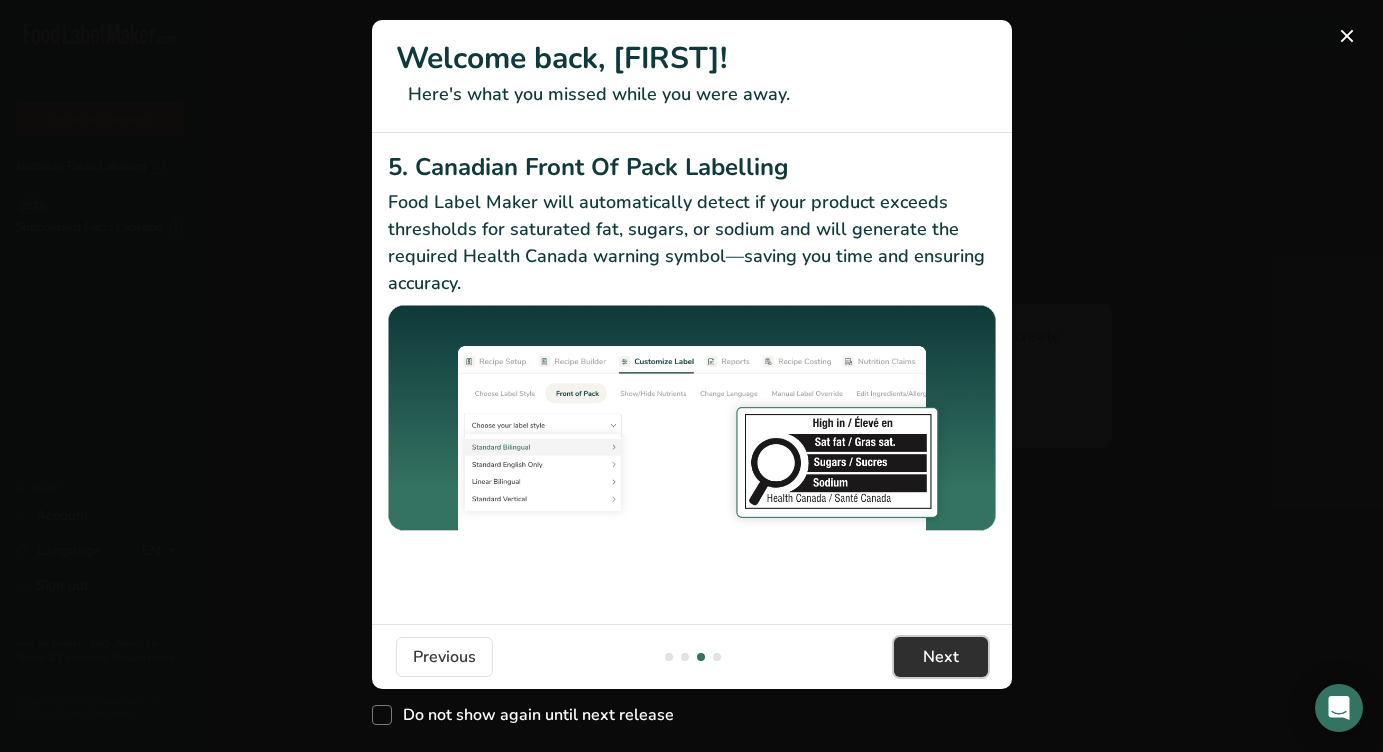 click on "Next" at bounding box center (941, 657) 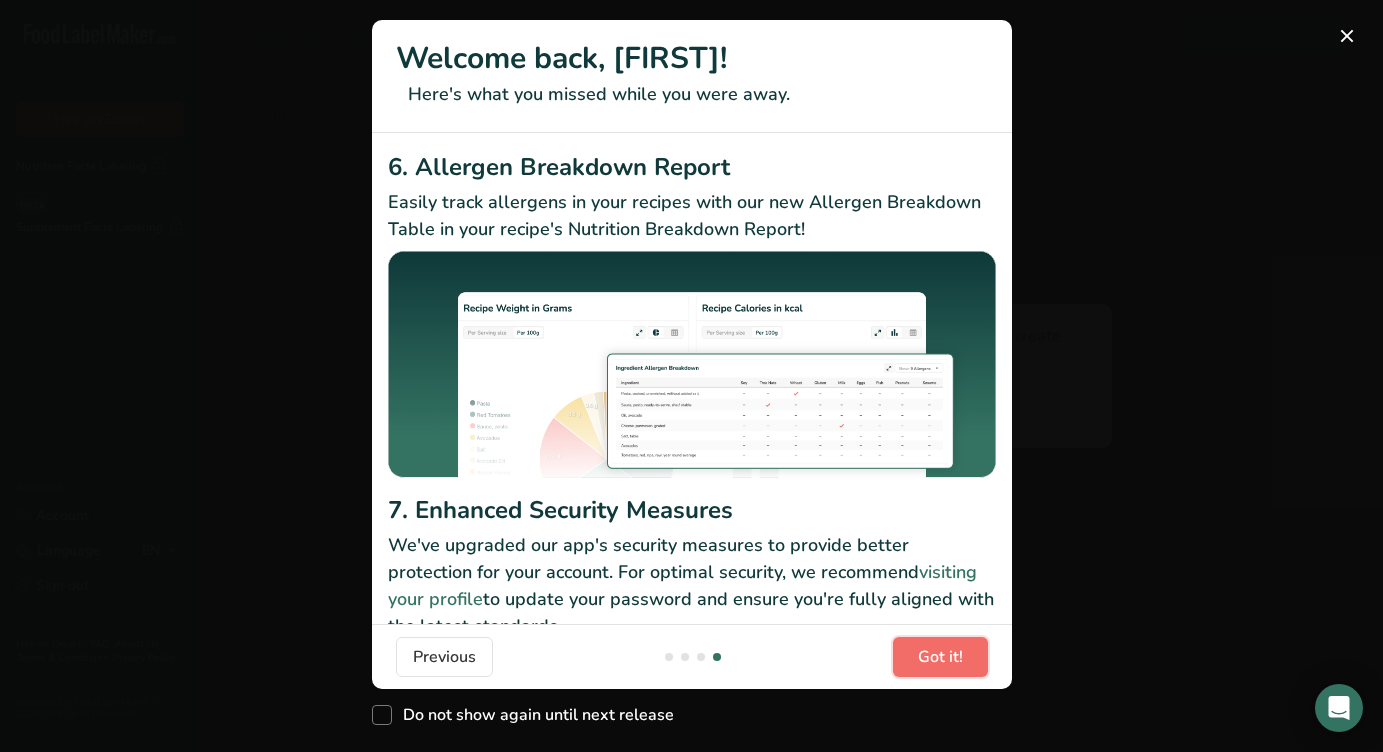 click on "Got it!" at bounding box center [940, 657] 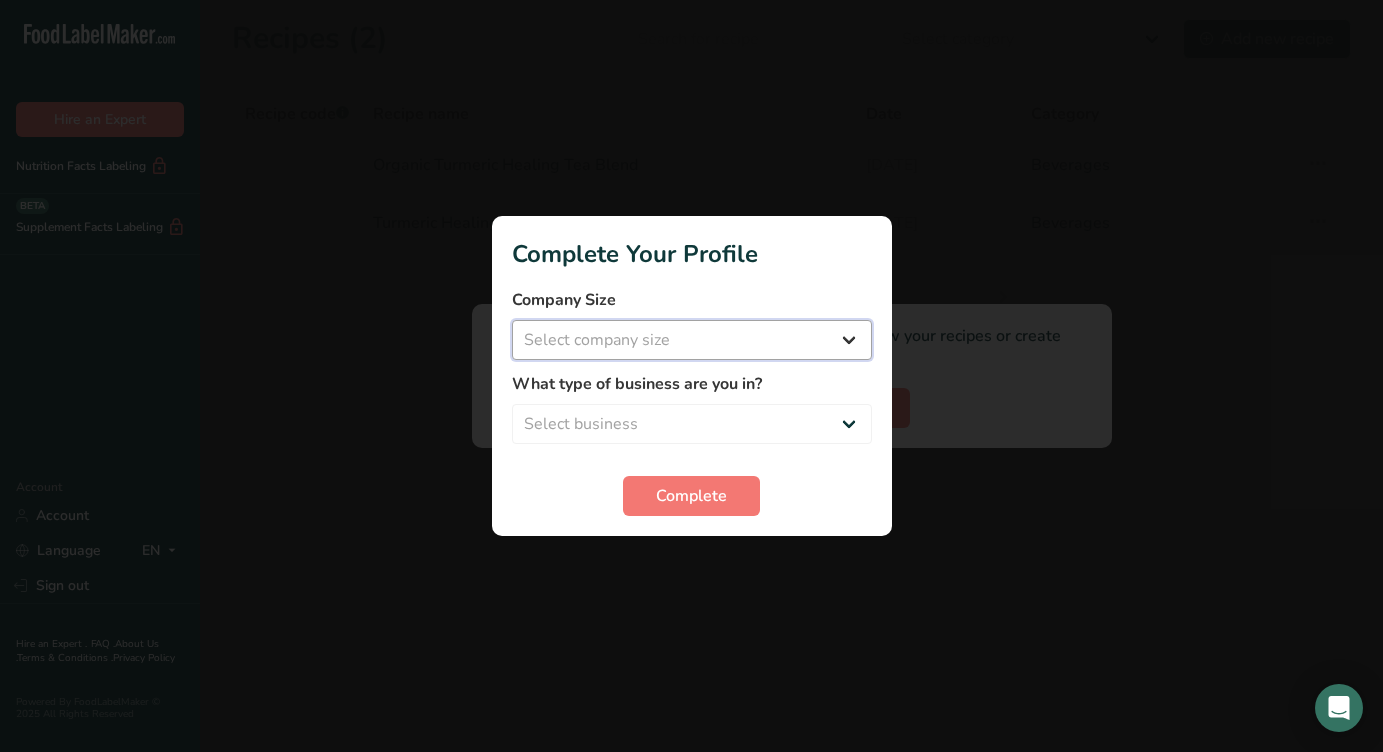 click on "Select company size
Fewer than 10 Employees
10 to 50 Employees
51 to 500 Employees
Over 500 Employees" at bounding box center [692, 340] 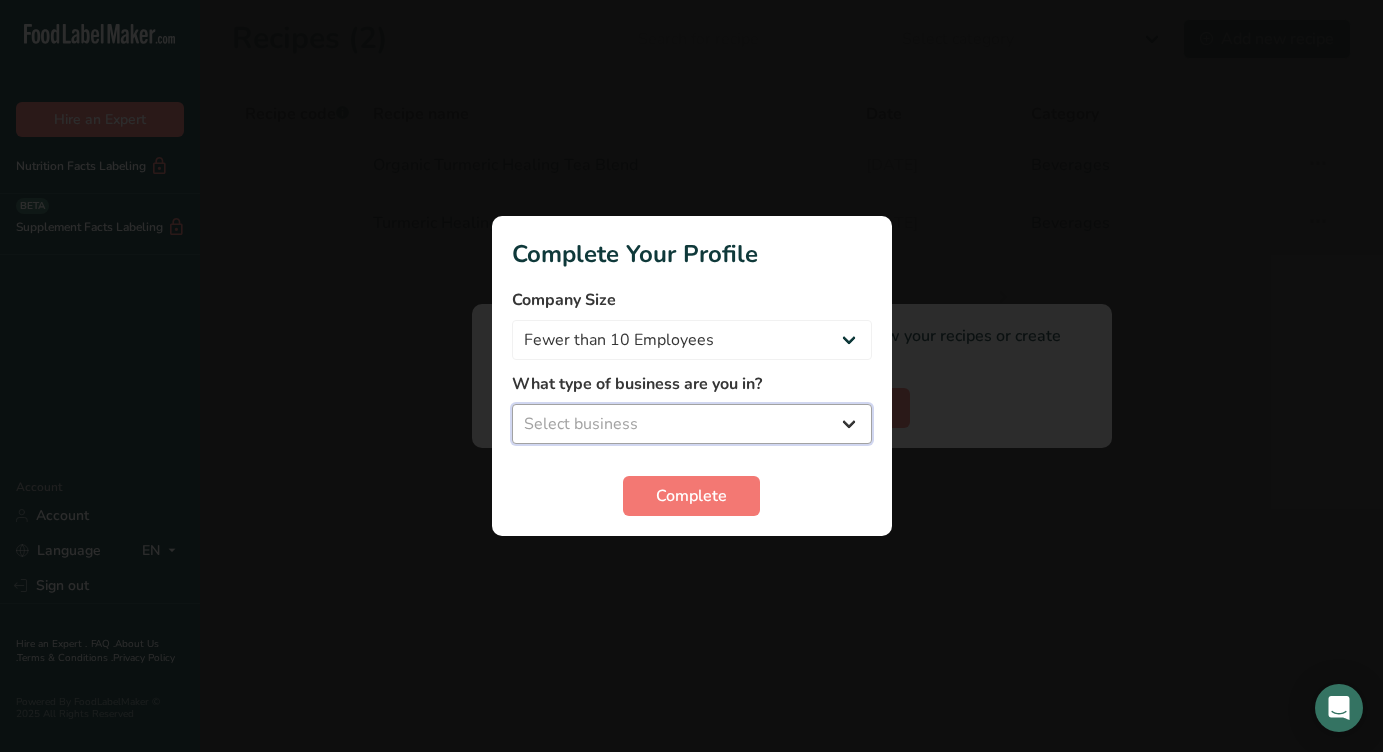 click on "Select business
Packaged Food Manufacturer
Restaurant & Cafe
Bakery
Meal Plans & Catering Company
Nutritionist
Food Blogger
Personal Trainer
Other" at bounding box center [692, 424] 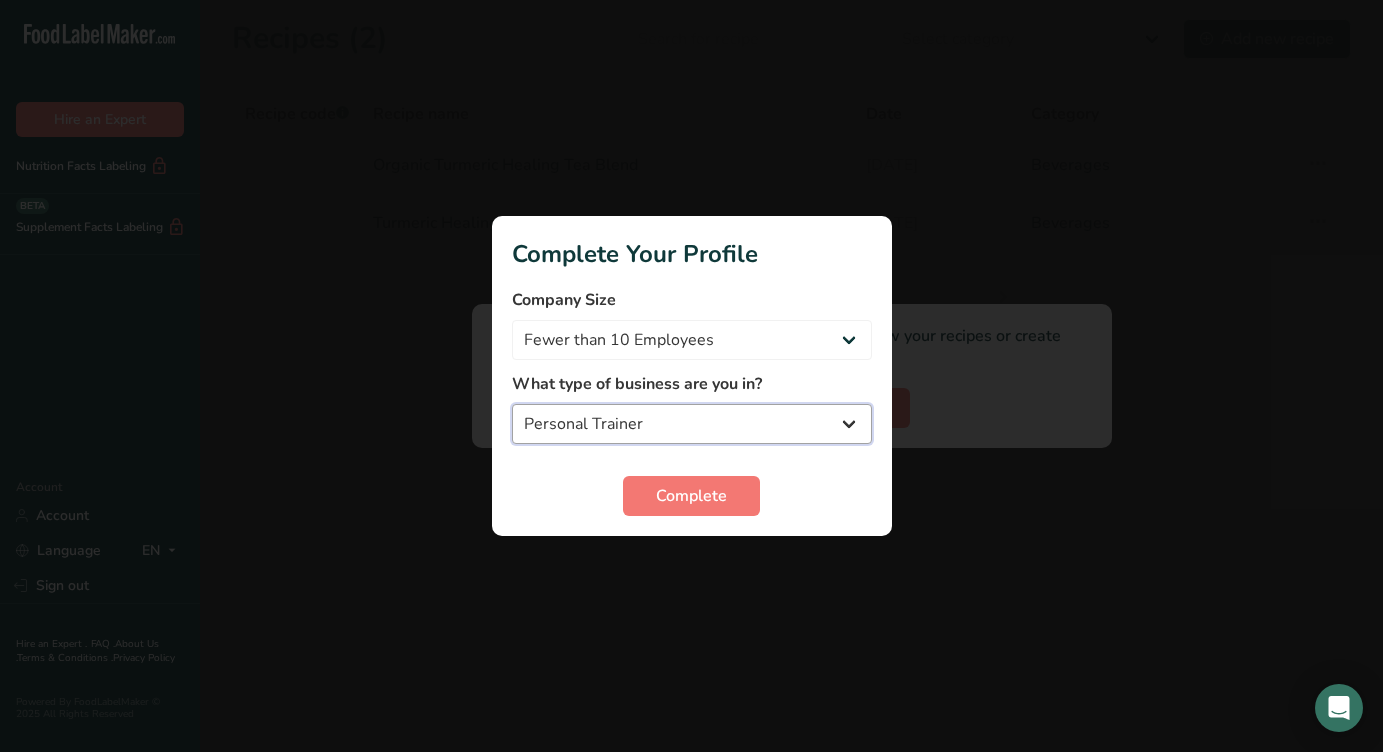click on "Packaged Food Manufacturer
Restaurant & Cafe
Bakery
Meal Plans & Catering Company
Nutritionist
Food Blogger
Personal Trainer
Other" at bounding box center [692, 424] 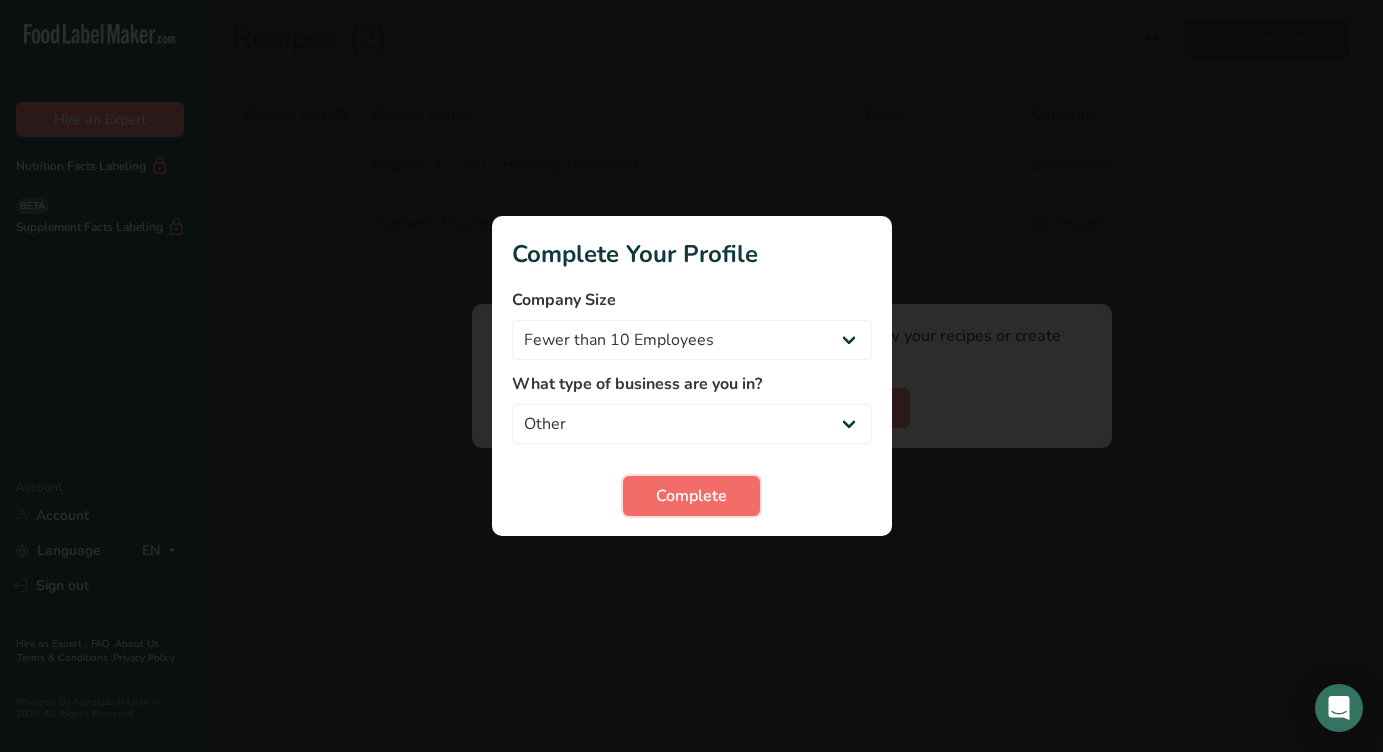 click on "Complete" at bounding box center [691, 496] 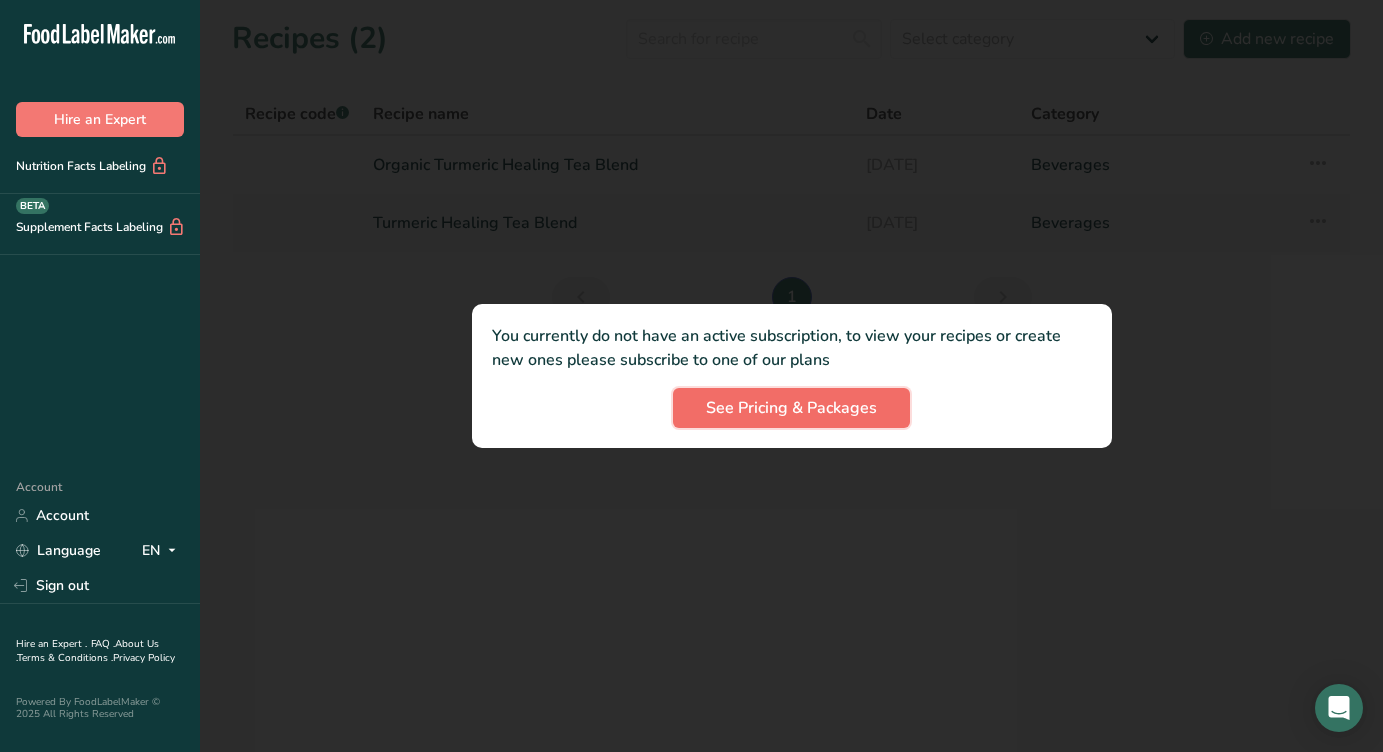 click on "See Pricing & Packages" at bounding box center [791, 408] 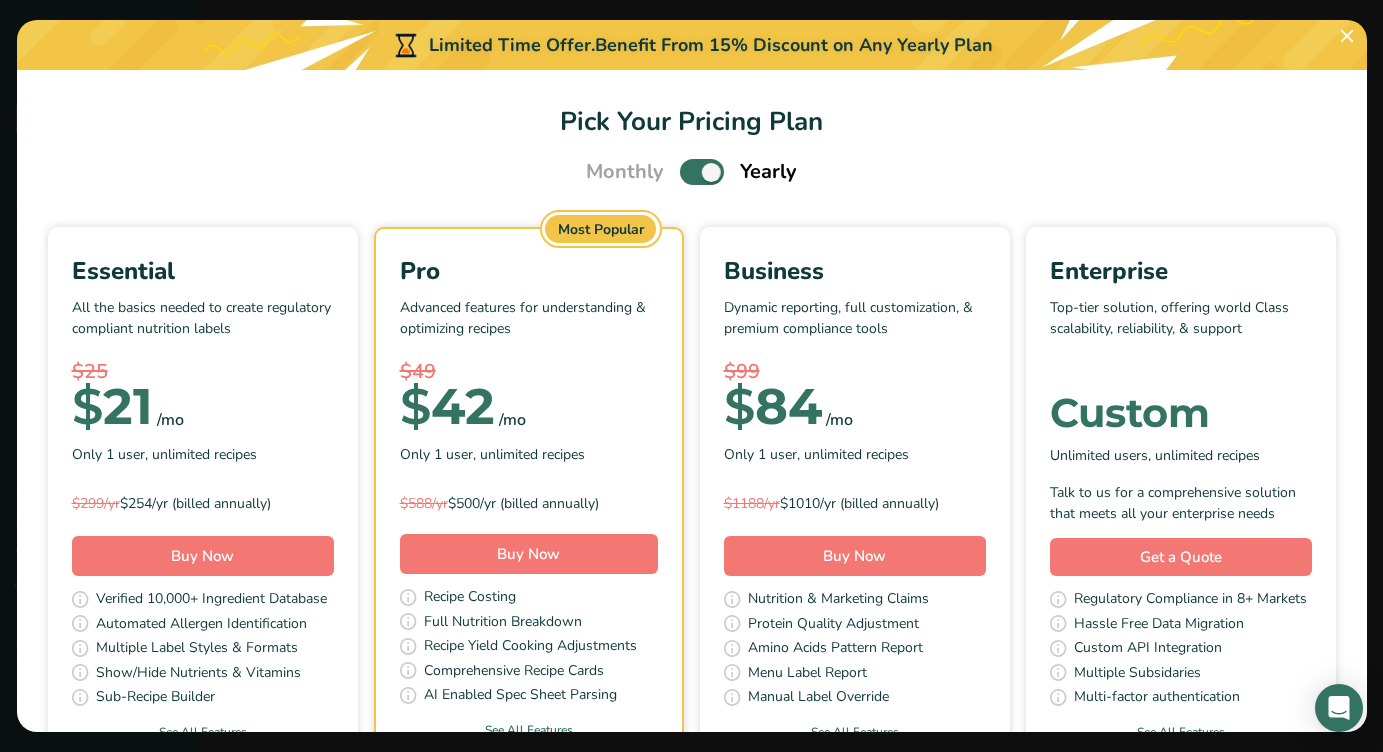 click on "Pick Your Pricing Plan" at bounding box center (692, 121) 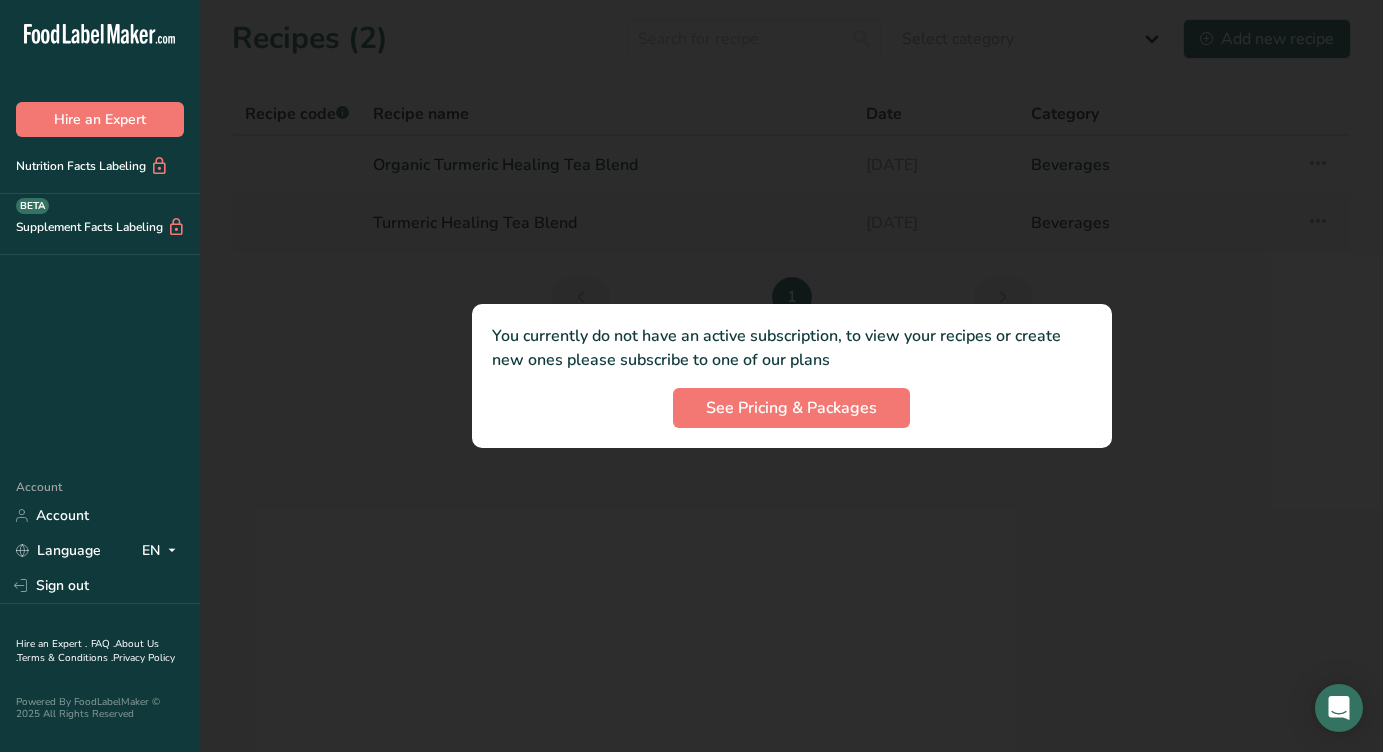 click on "You currently do not have an active subscription, to view your recipes or create new ones please subscribe to one of our plans
See Pricing & Packages" at bounding box center [792, 376] 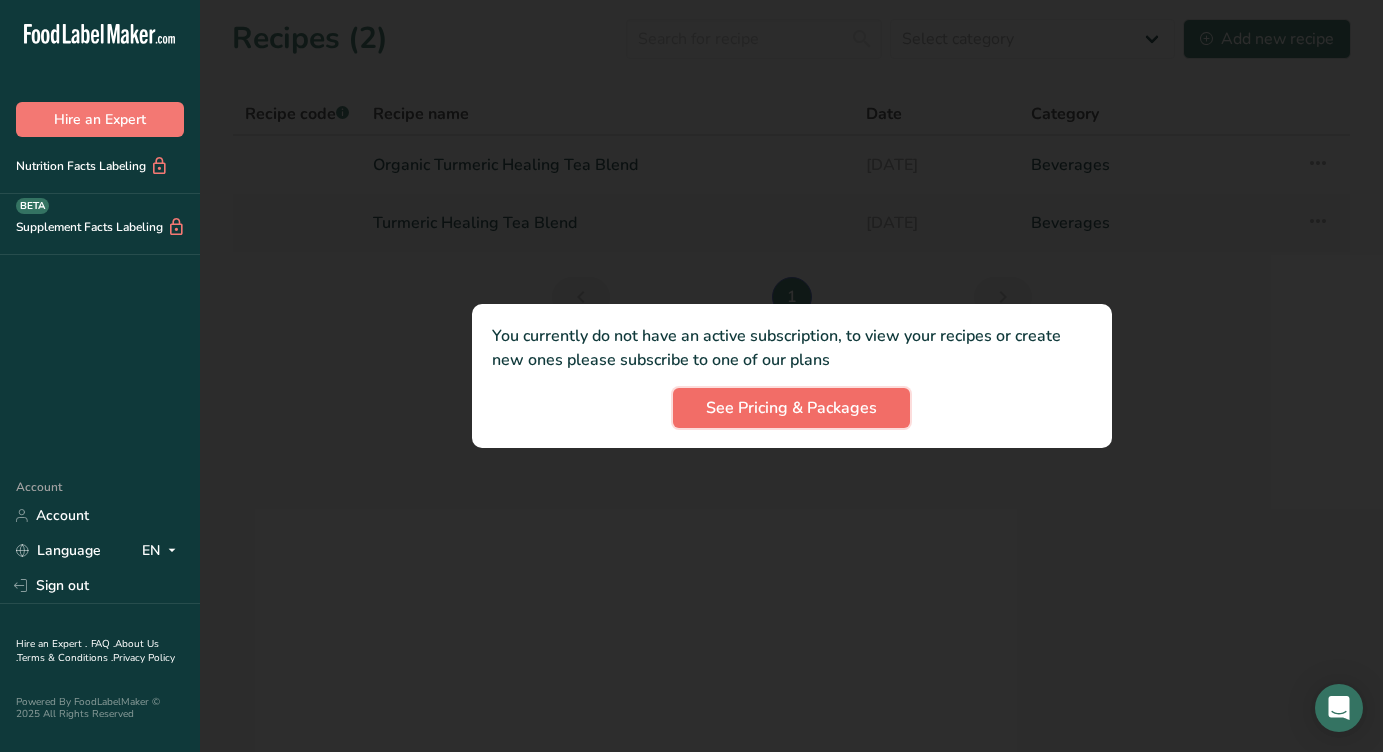 click on "See Pricing & Packages" at bounding box center [791, 408] 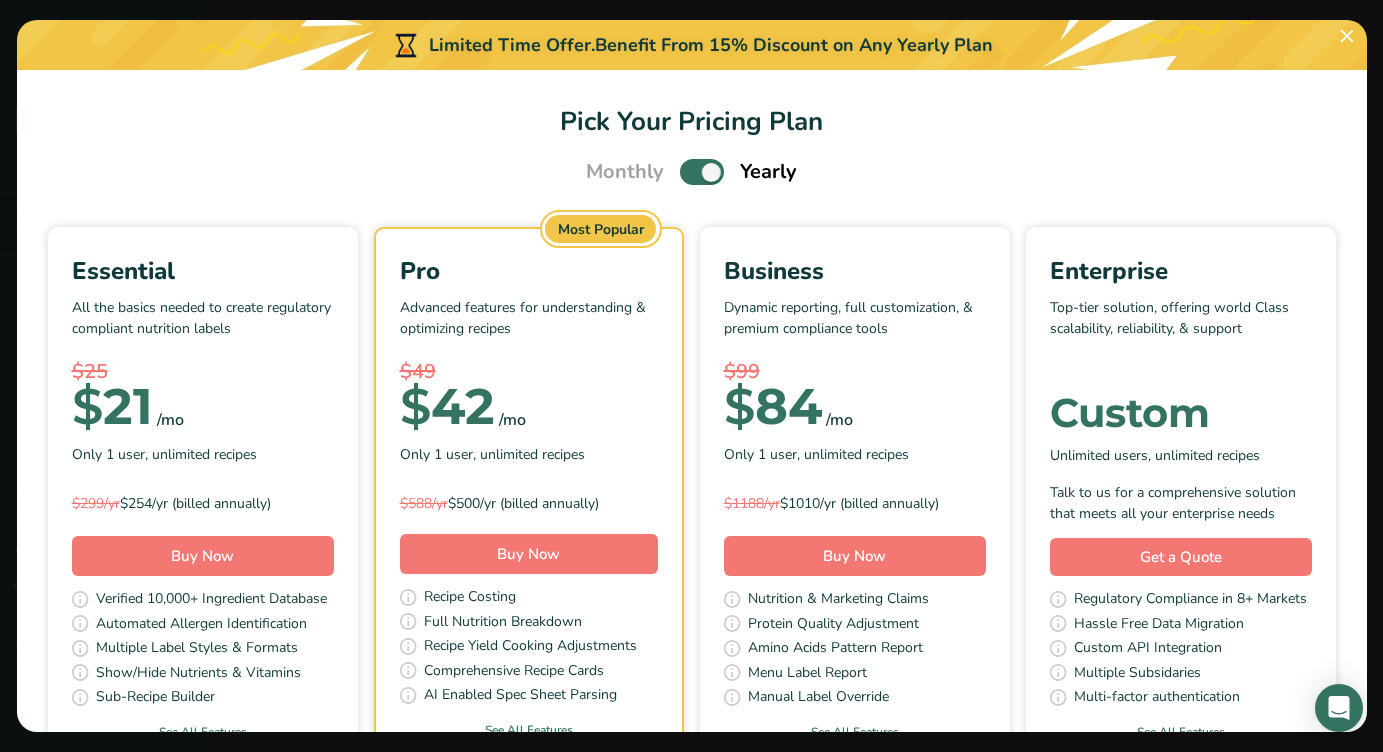 click on "Monthly
Yearly" at bounding box center [692, 172] 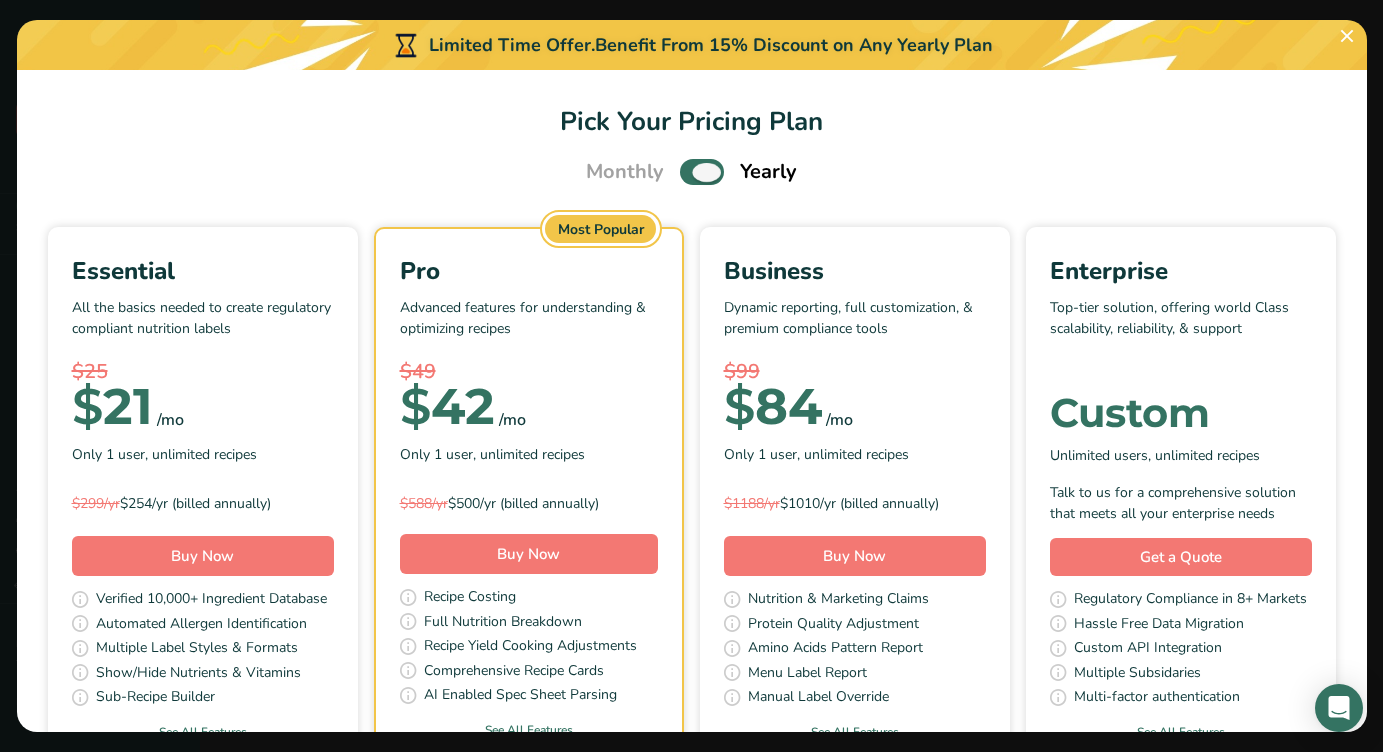 click at bounding box center [702, 171] 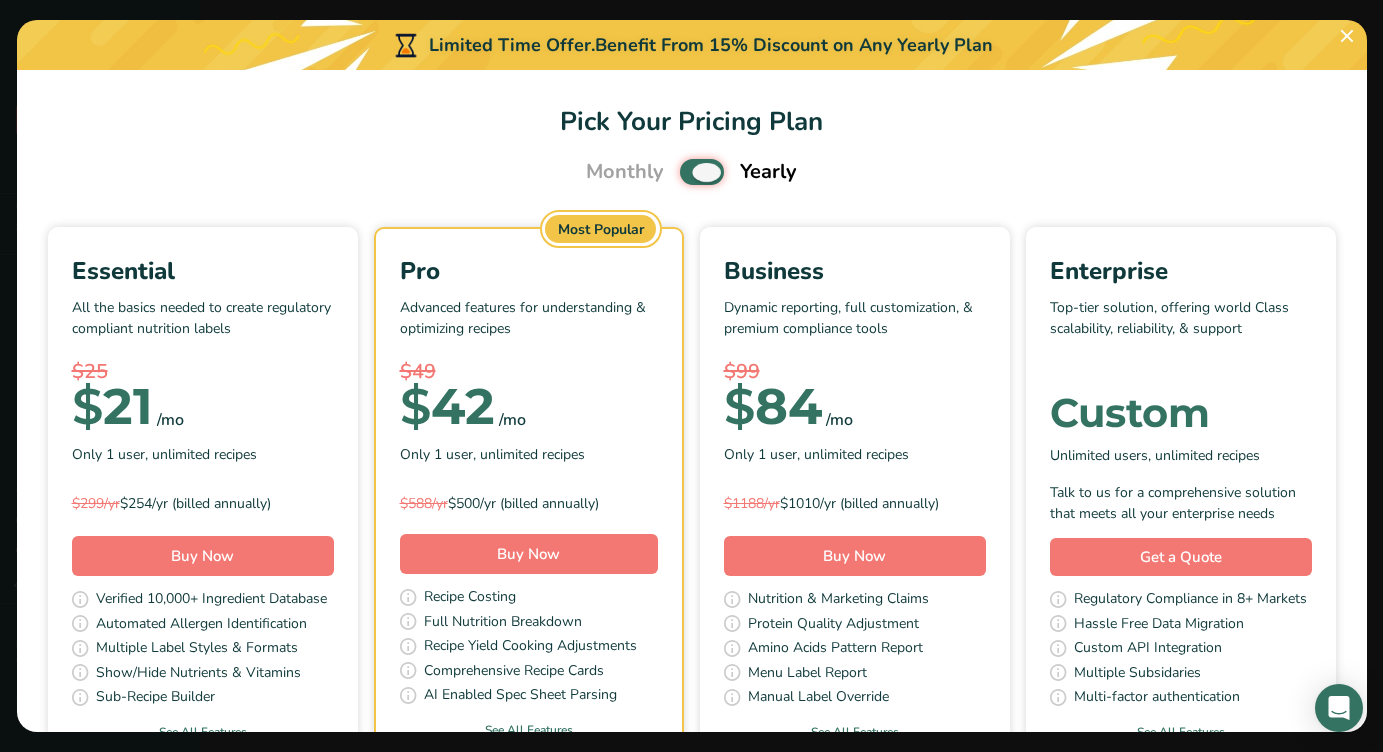 click at bounding box center (686, 172) 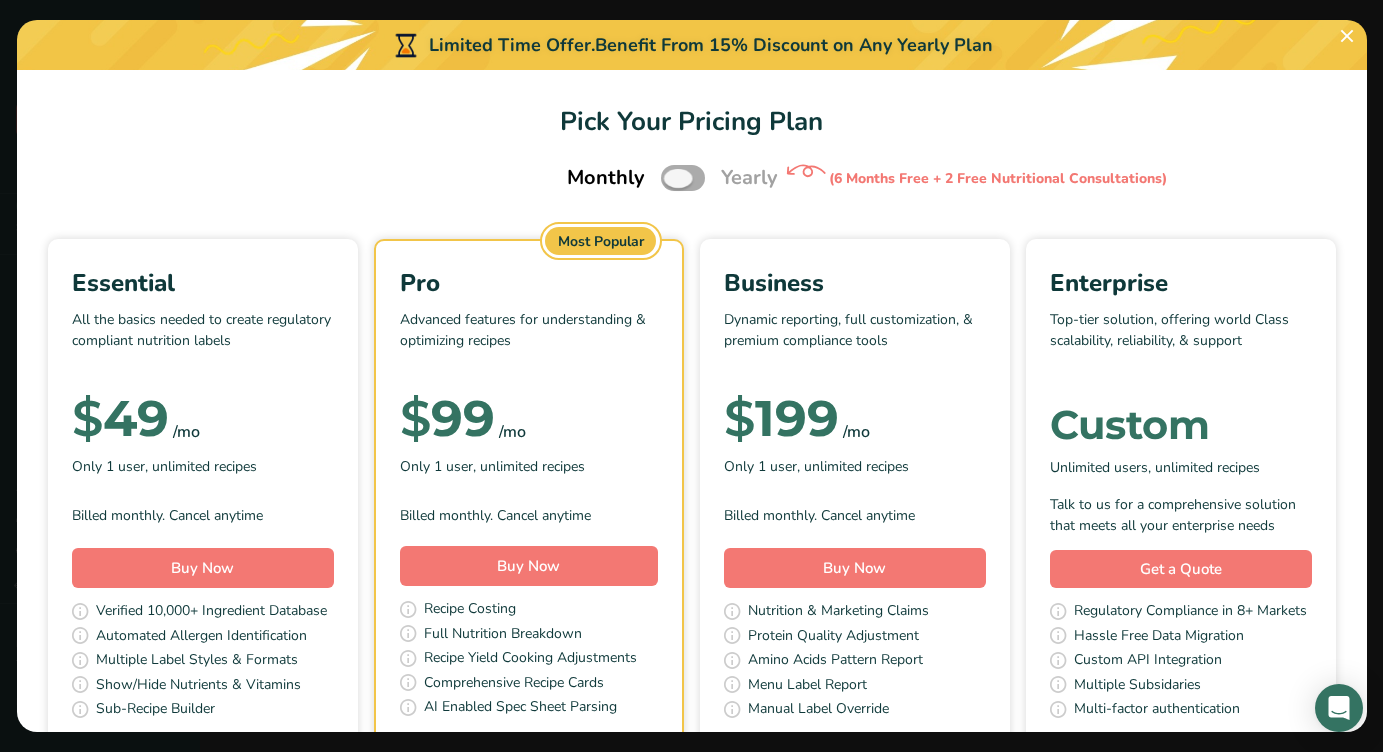click at bounding box center (683, 177) 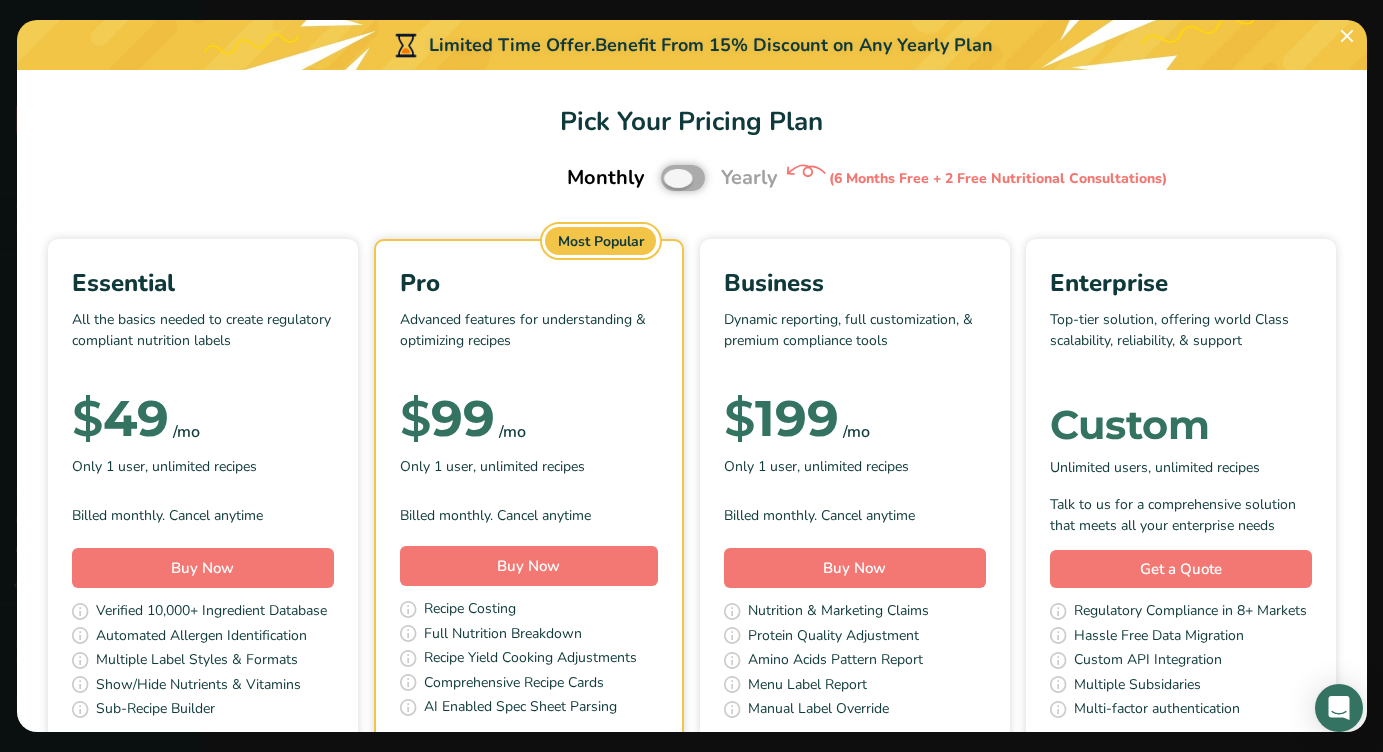 click at bounding box center (667, 178) 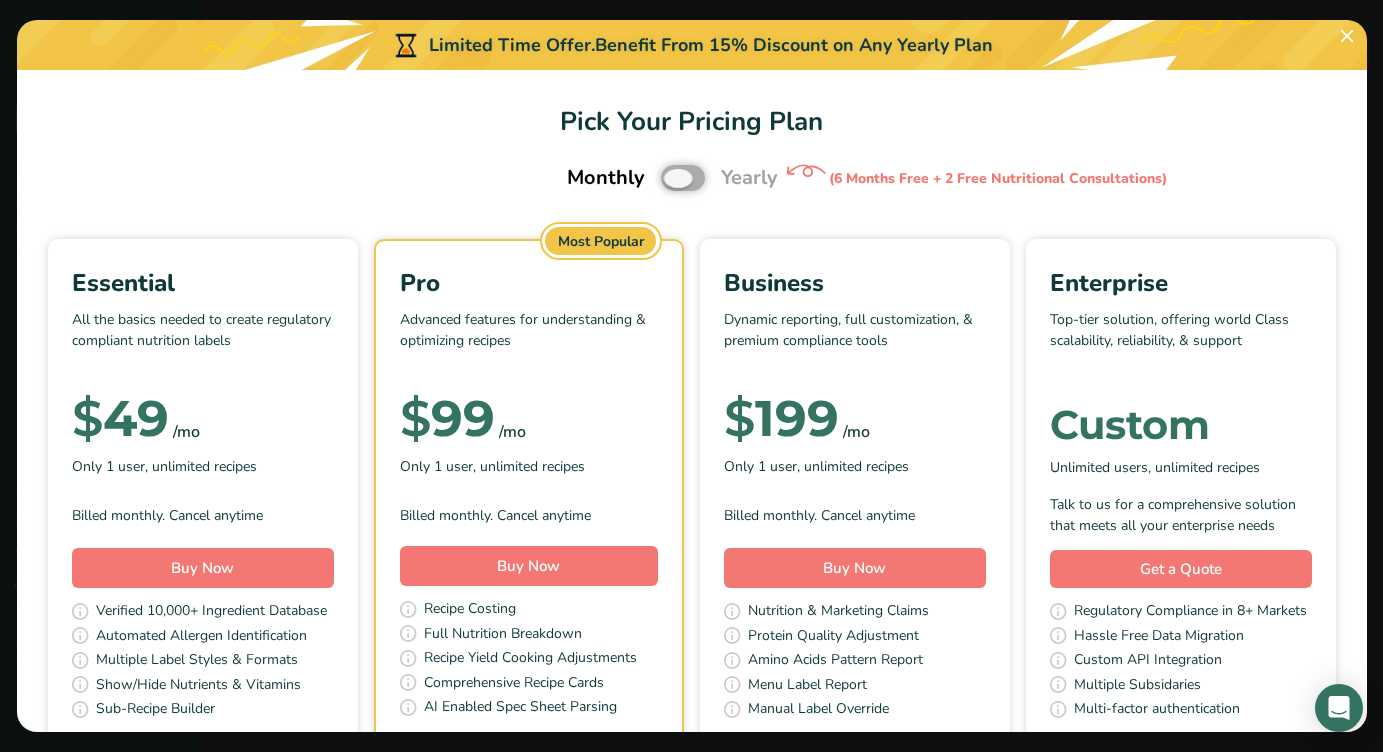 checkbox on "true" 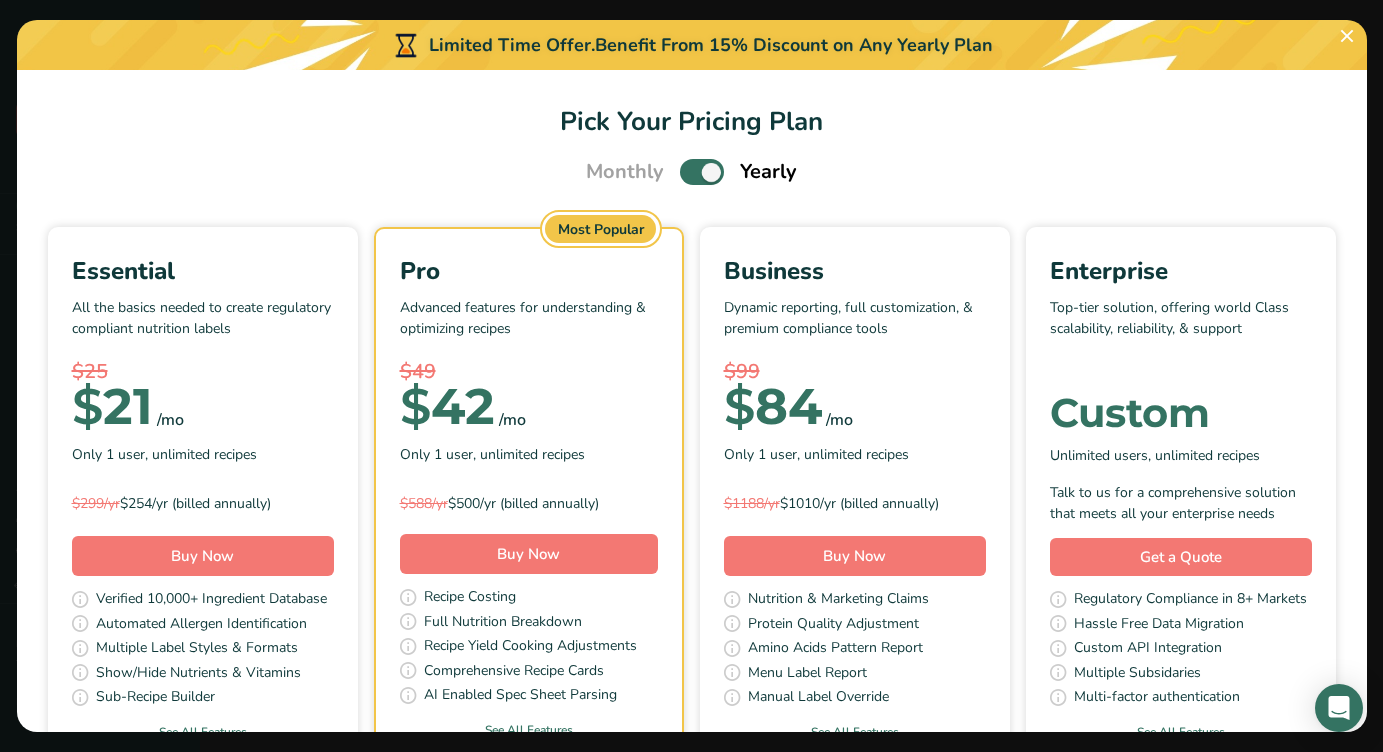 click on "Pick Your Pricing Plan" at bounding box center [692, 121] 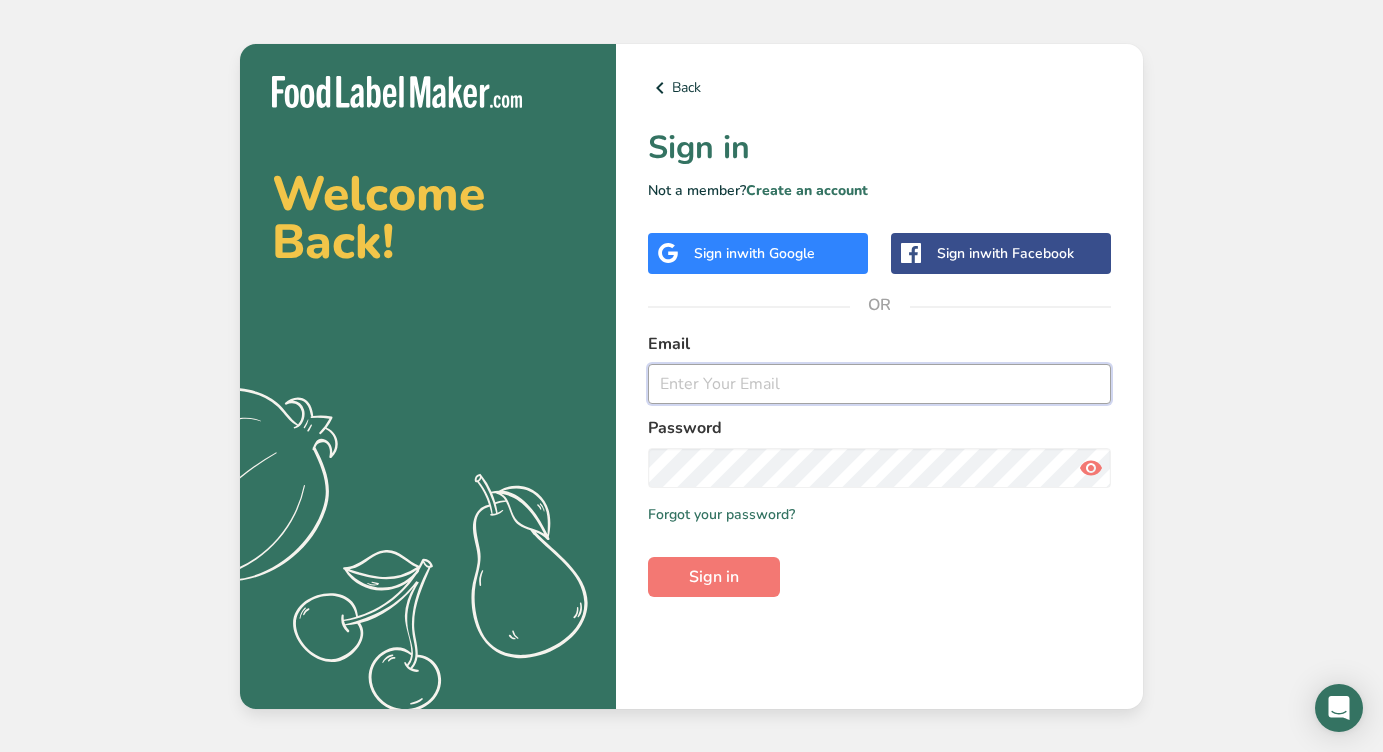 type on "[EMAIL]" 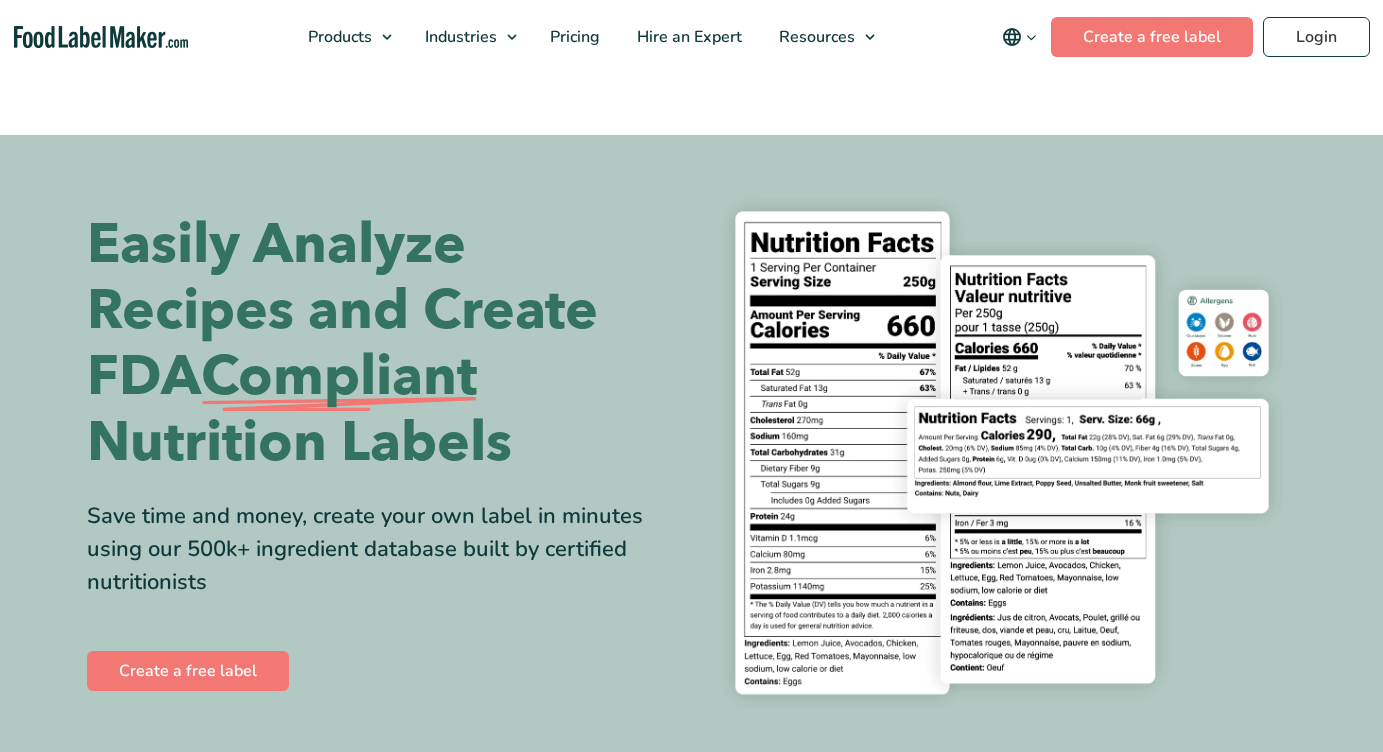 scroll, scrollTop: 0, scrollLeft: 0, axis: both 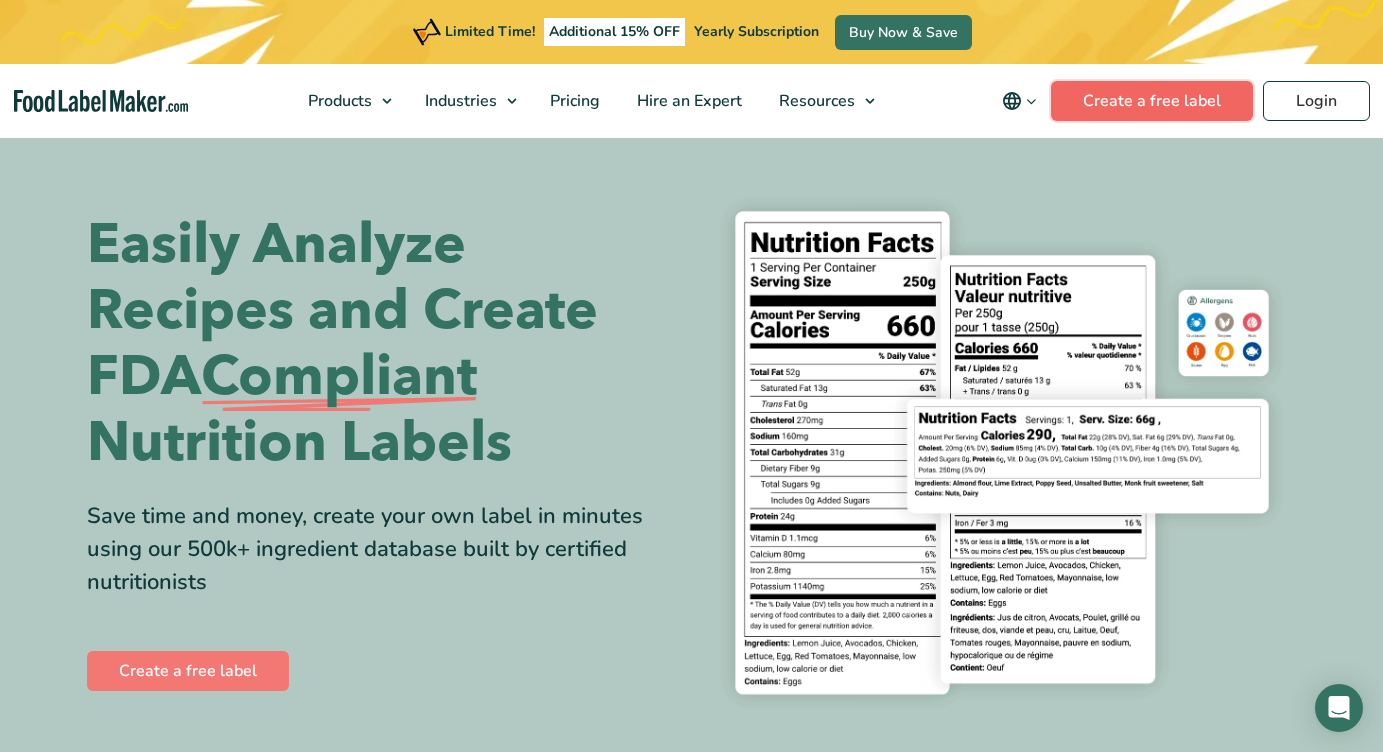 click on "Create a free label" at bounding box center (1152, 101) 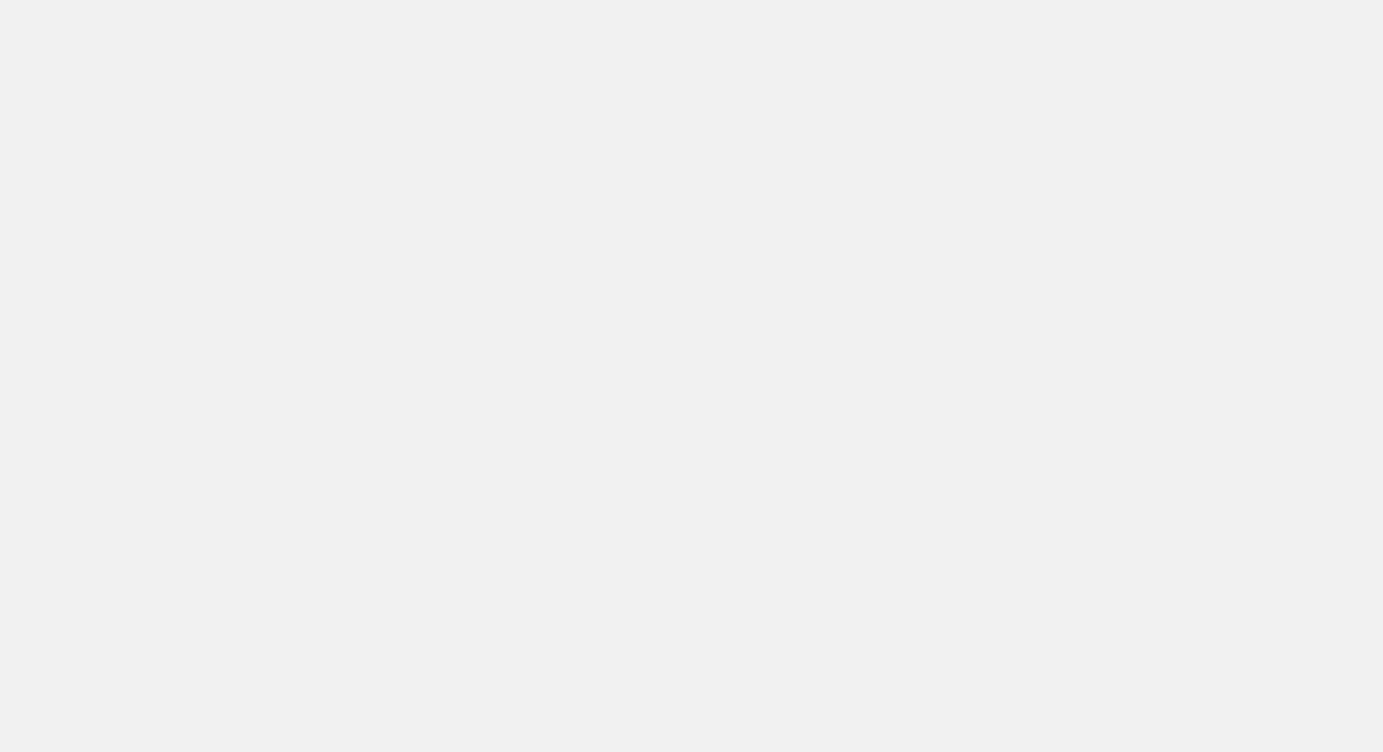 scroll, scrollTop: 0, scrollLeft: 0, axis: both 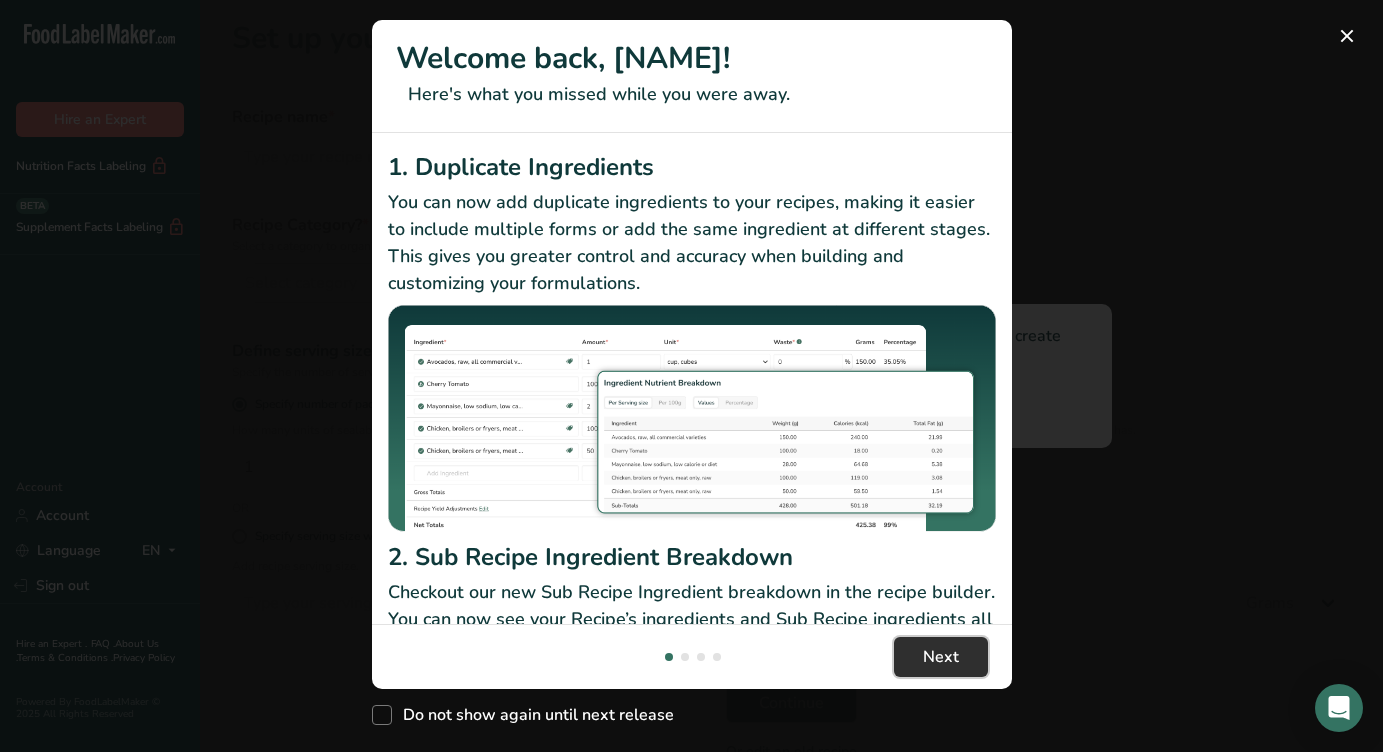 click on "Next" at bounding box center [941, 657] 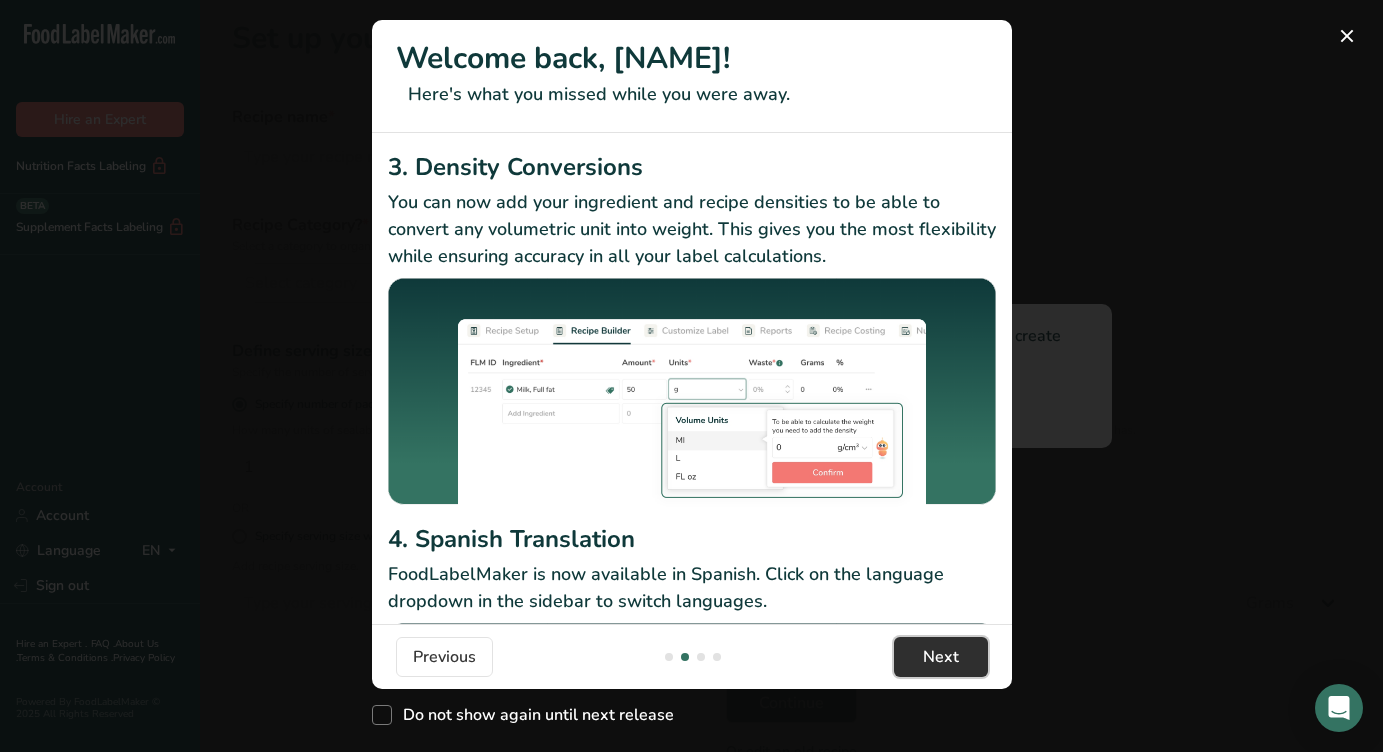 click on "Next" at bounding box center (941, 657) 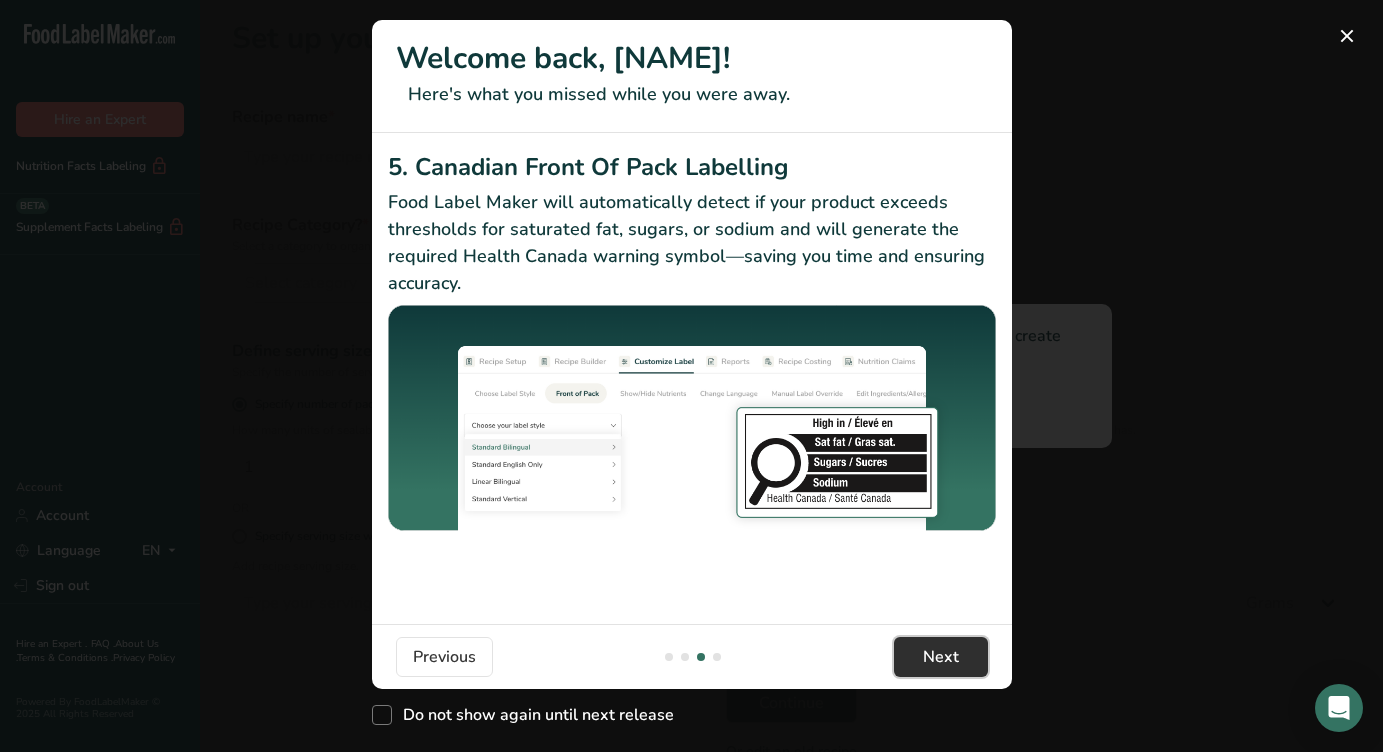 click on "Next" at bounding box center (941, 657) 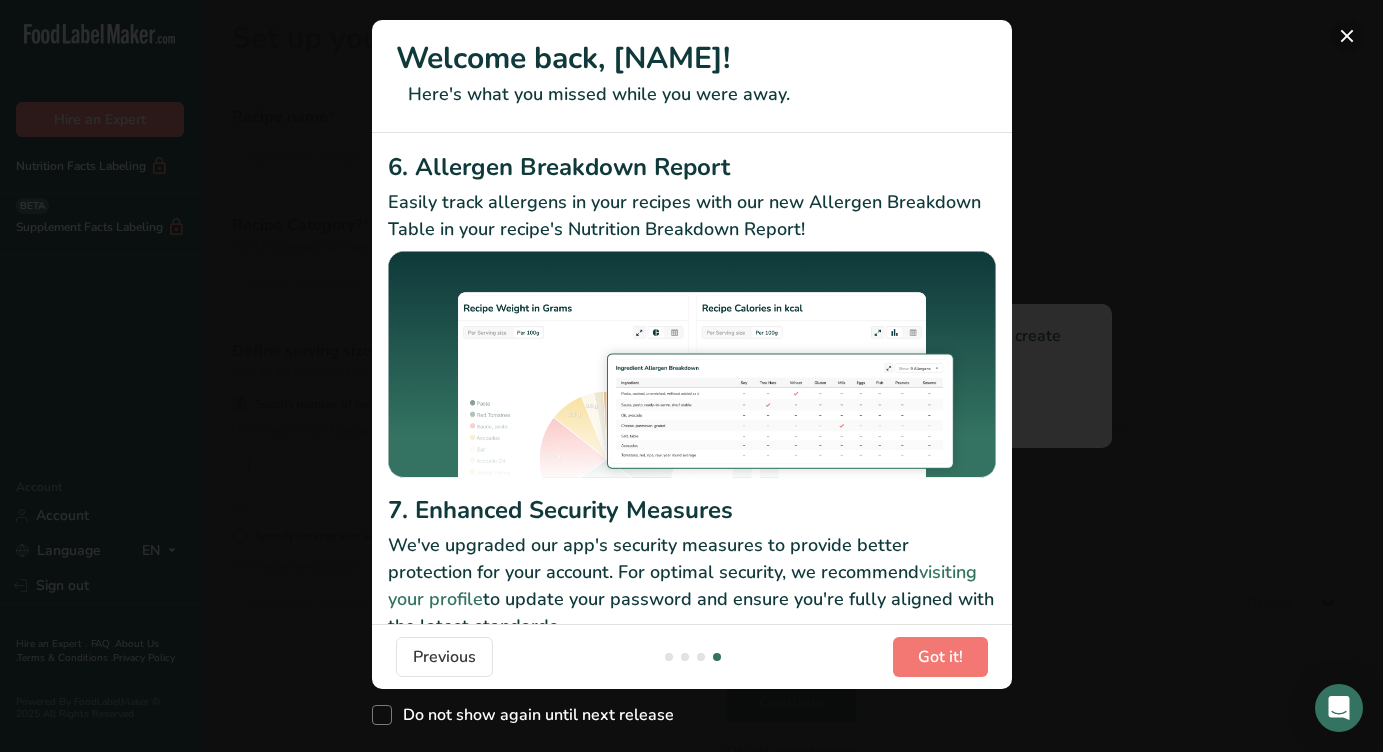 click at bounding box center (1347, 36) 